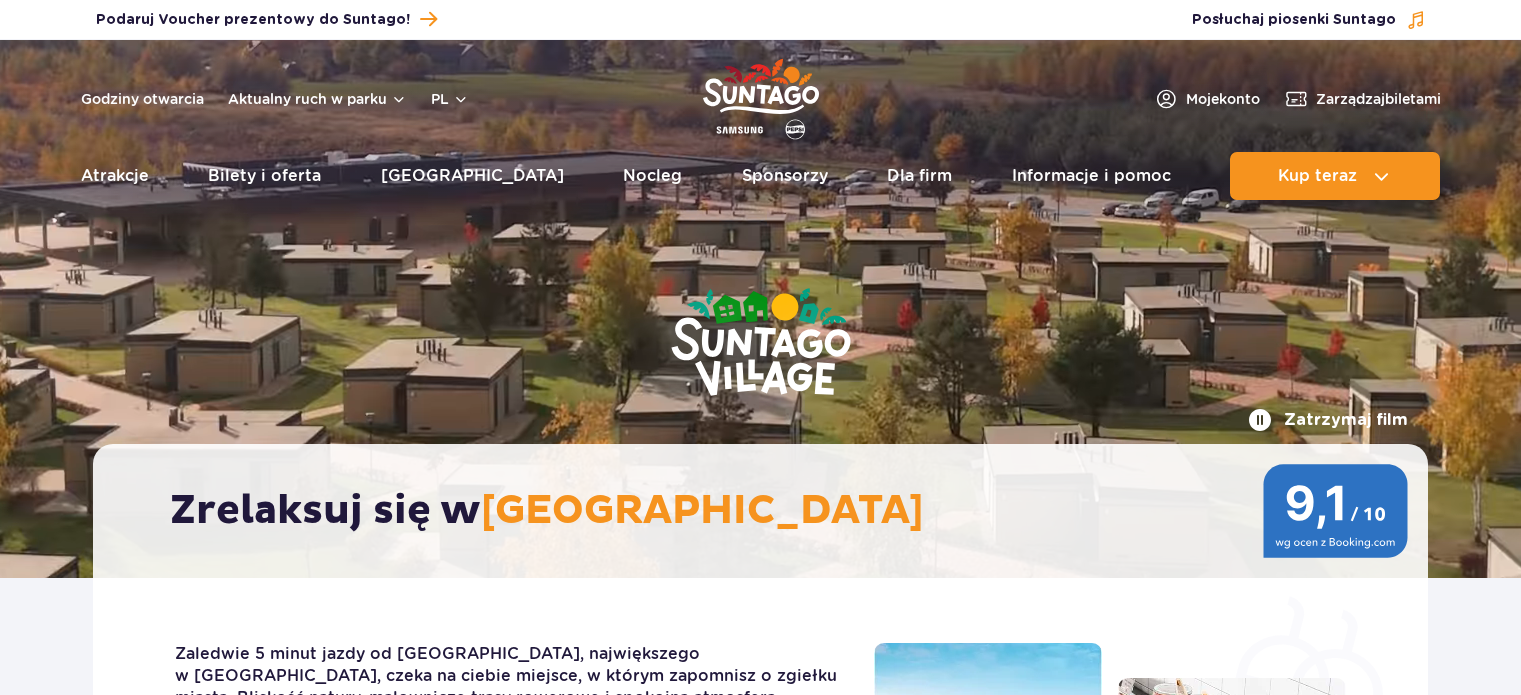 scroll, scrollTop: 0, scrollLeft: 0, axis: both 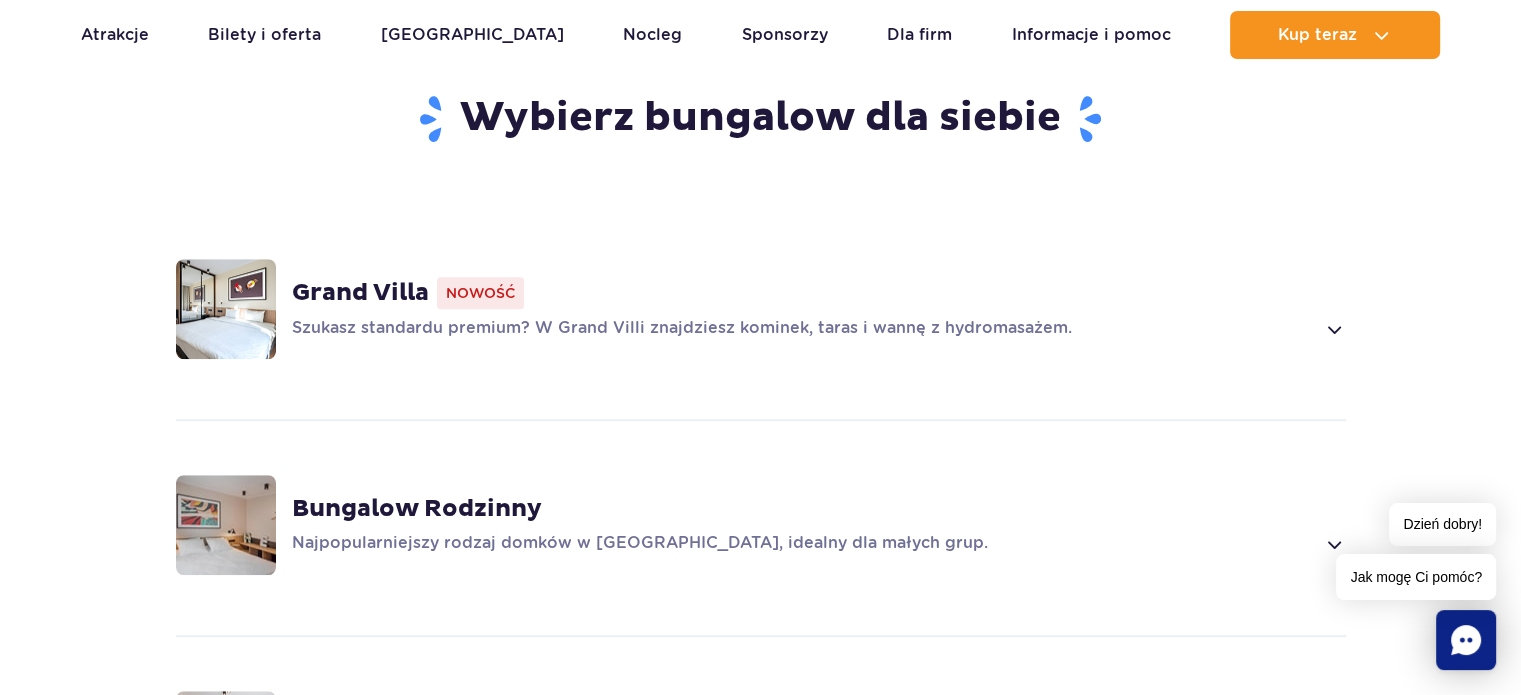 click on "Grand Villa" at bounding box center [360, 293] 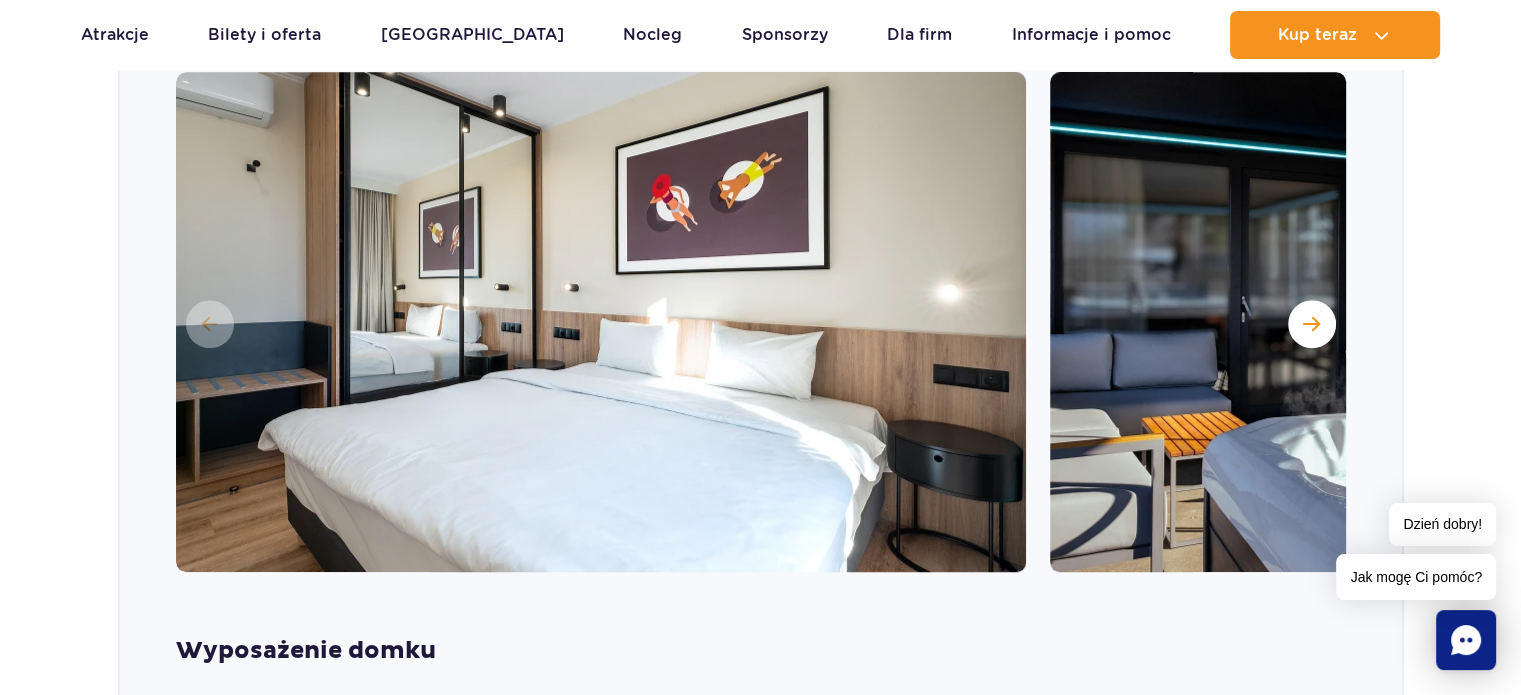 scroll, scrollTop: 1720, scrollLeft: 0, axis: vertical 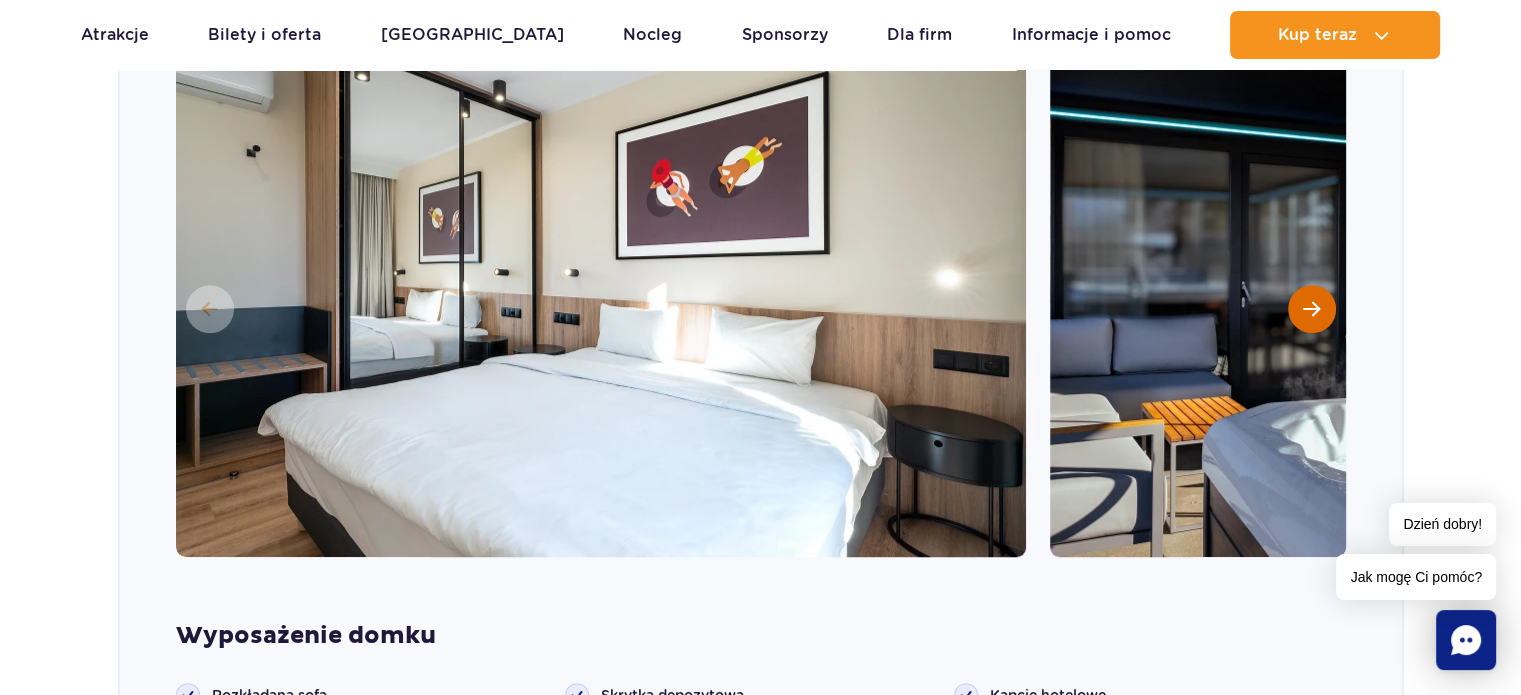 click at bounding box center (1311, 309) 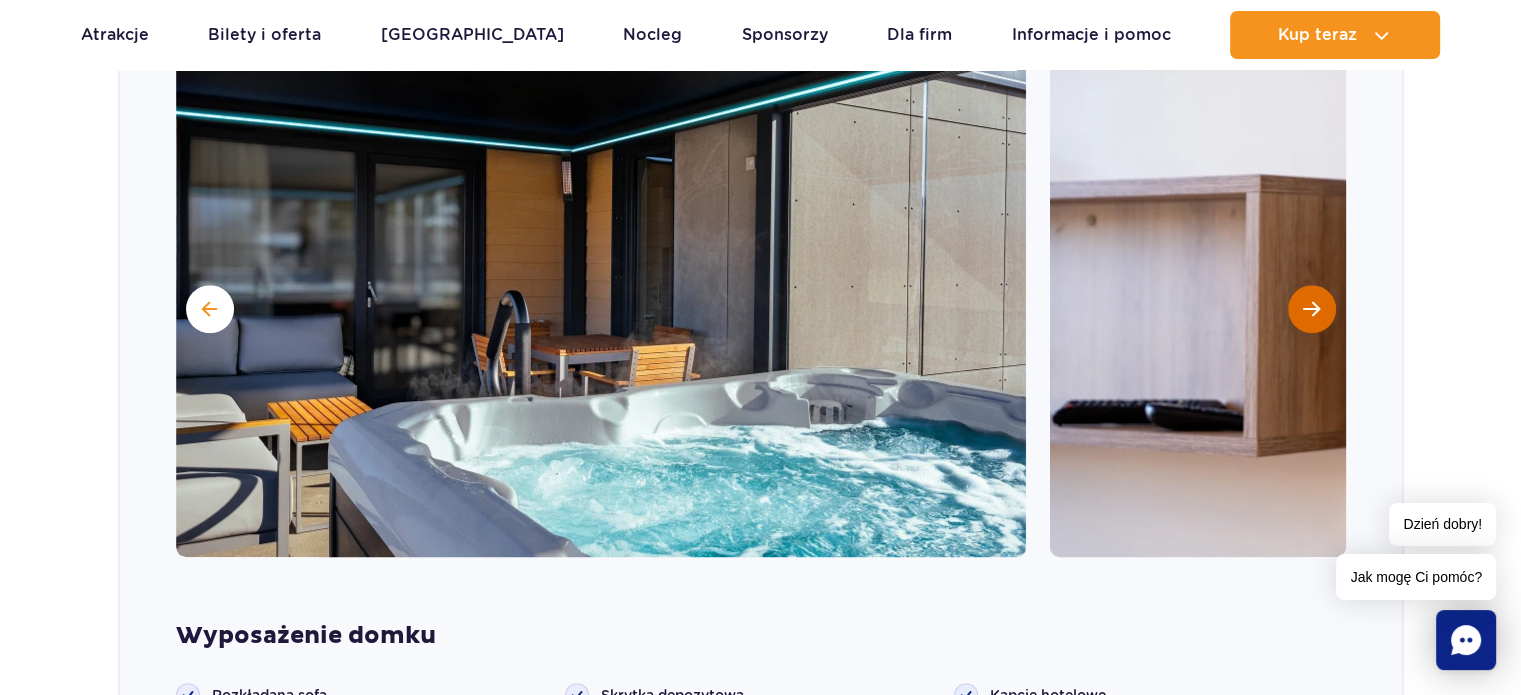 type 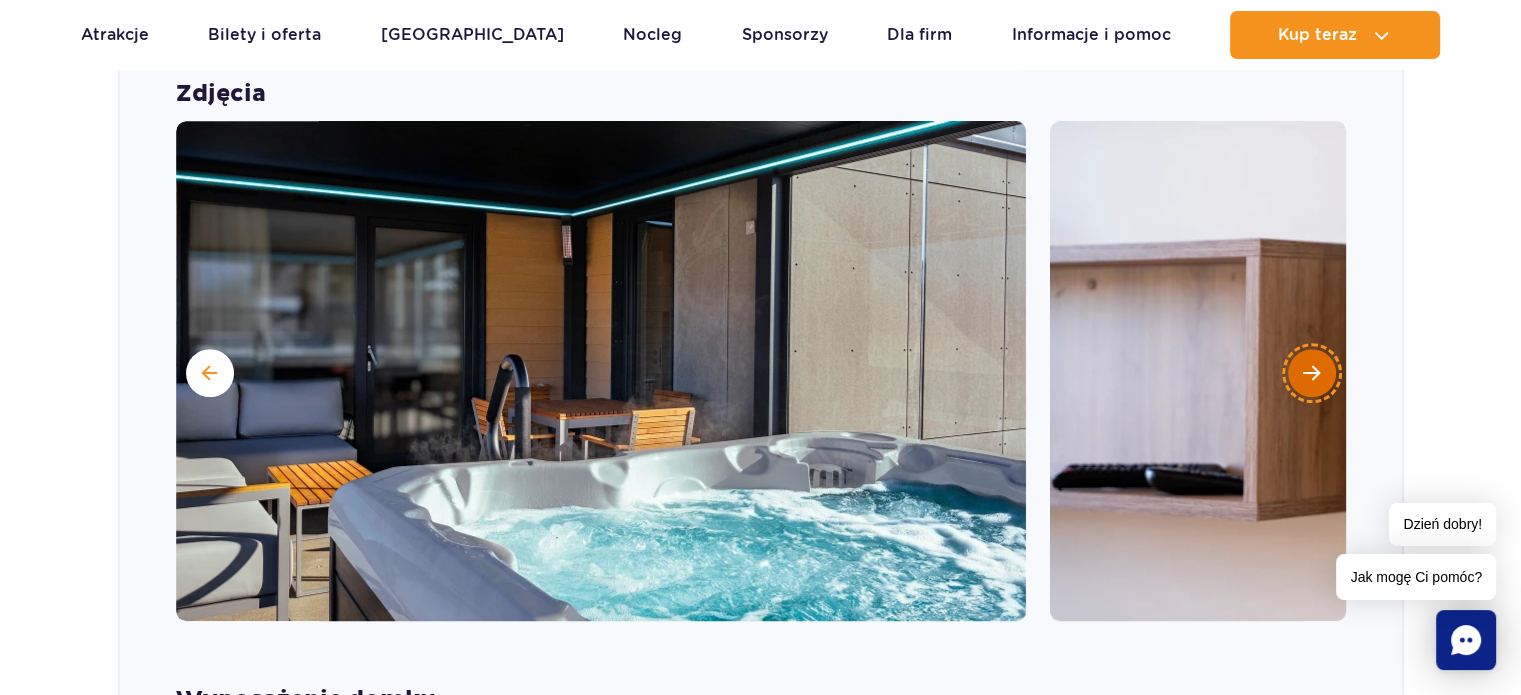 scroll, scrollTop: 1640, scrollLeft: 0, axis: vertical 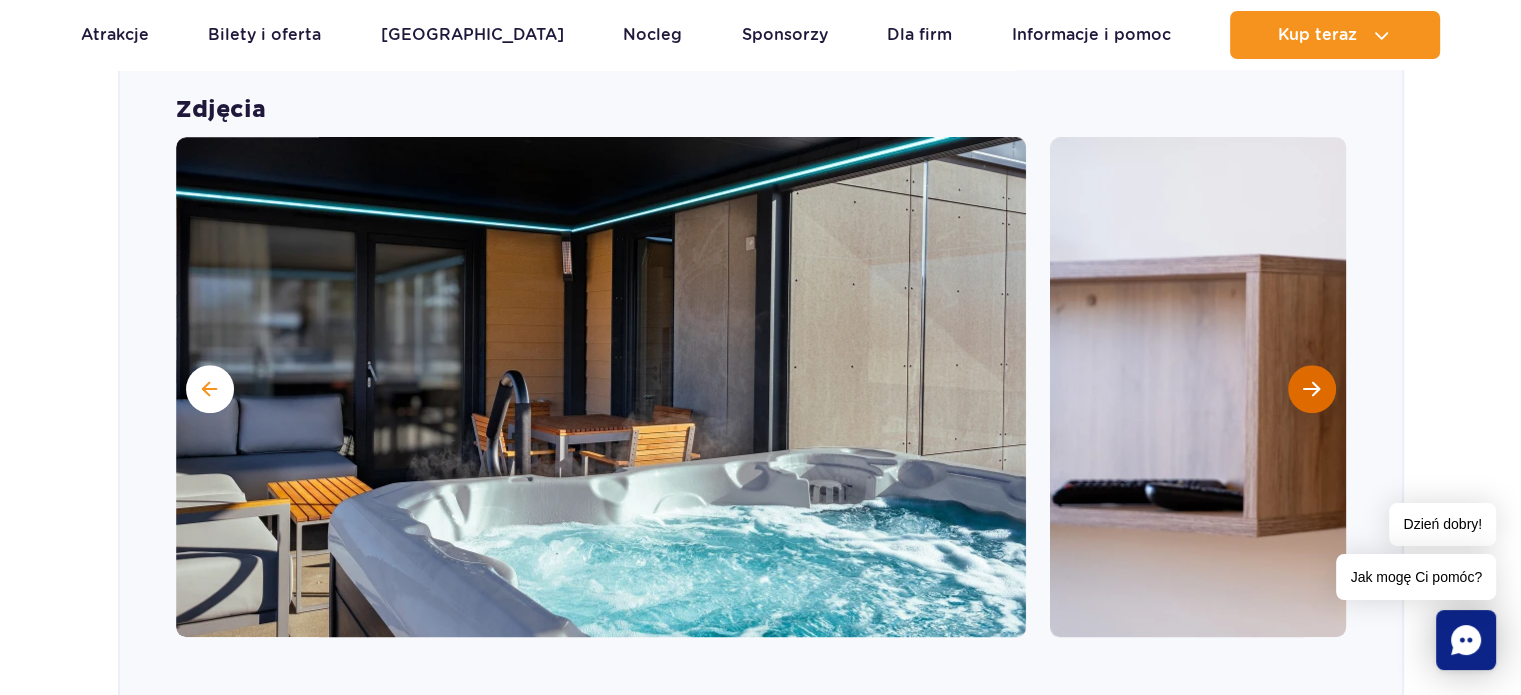 click at bounding box center [1312, 389] 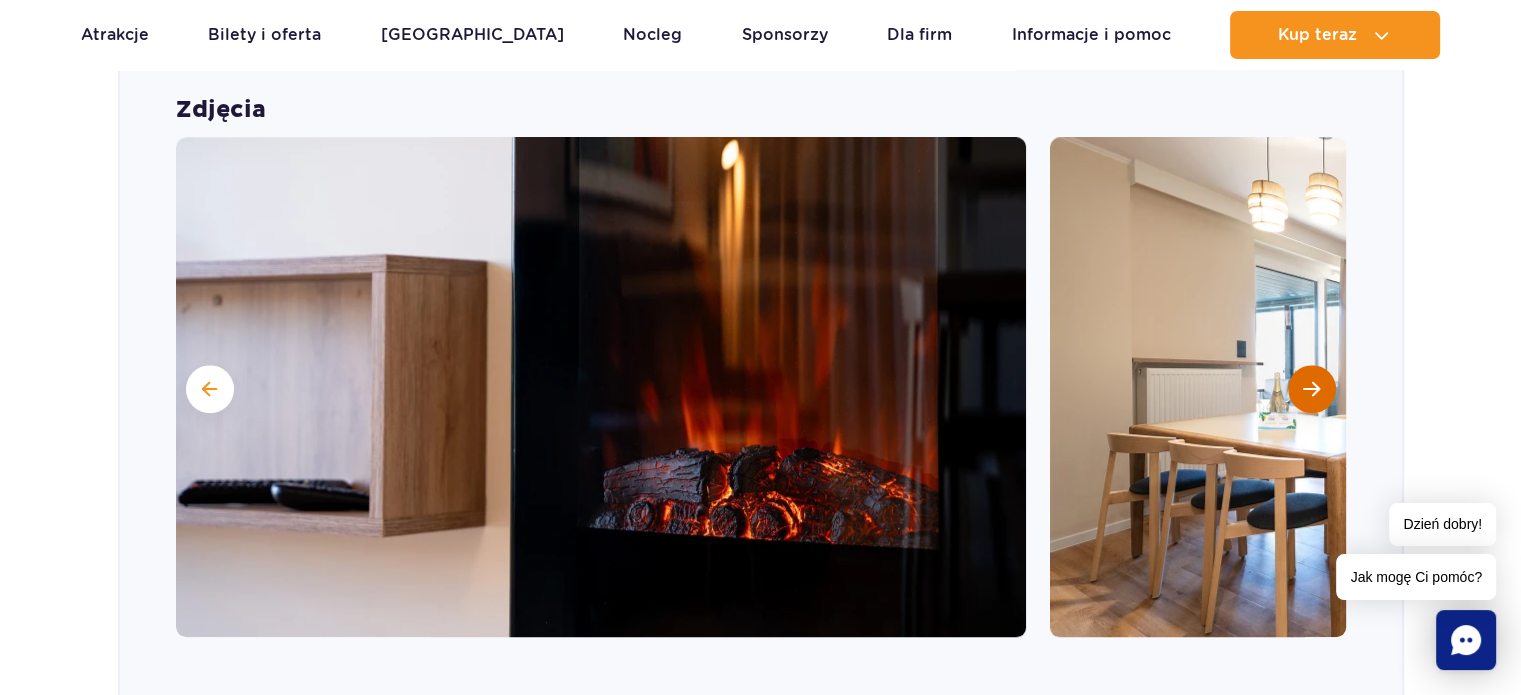 click at bounding box center (1312, 389) 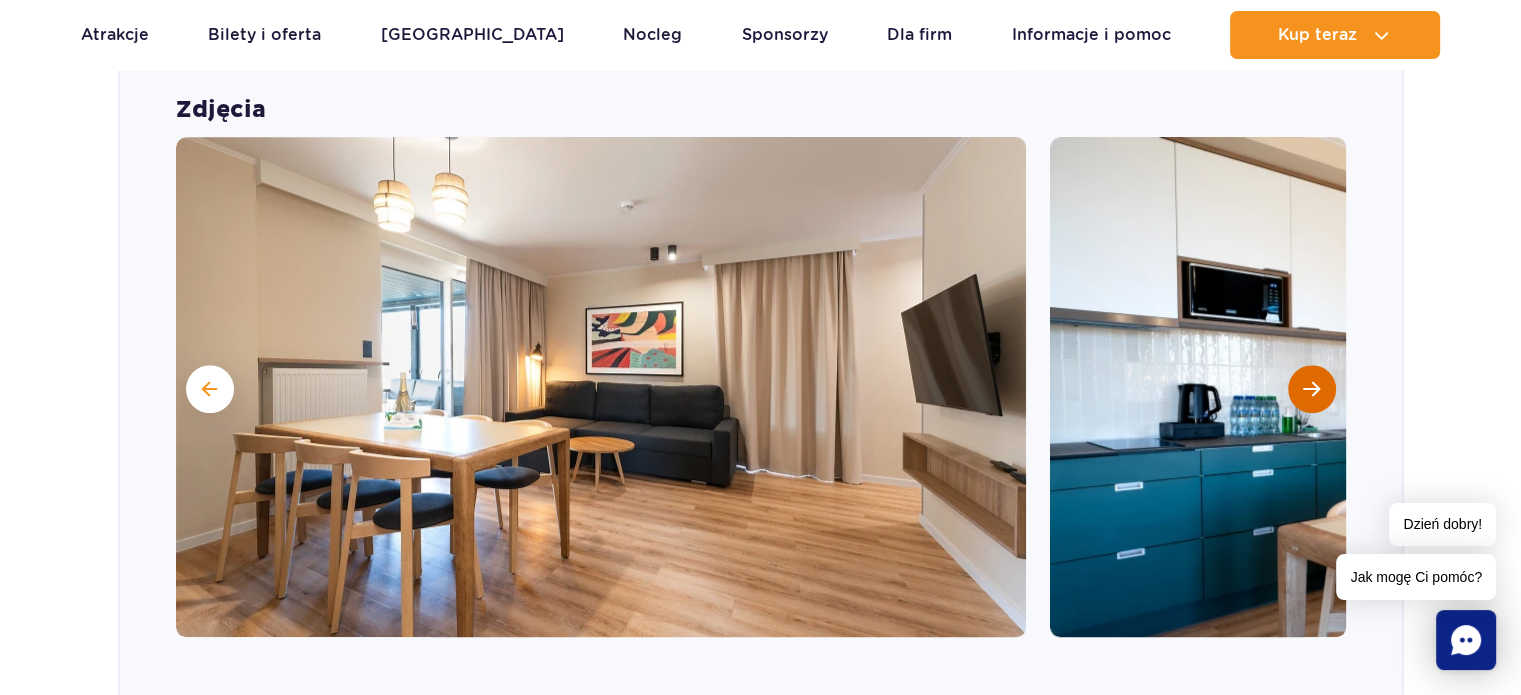 click at bounding box center [1312, 389] 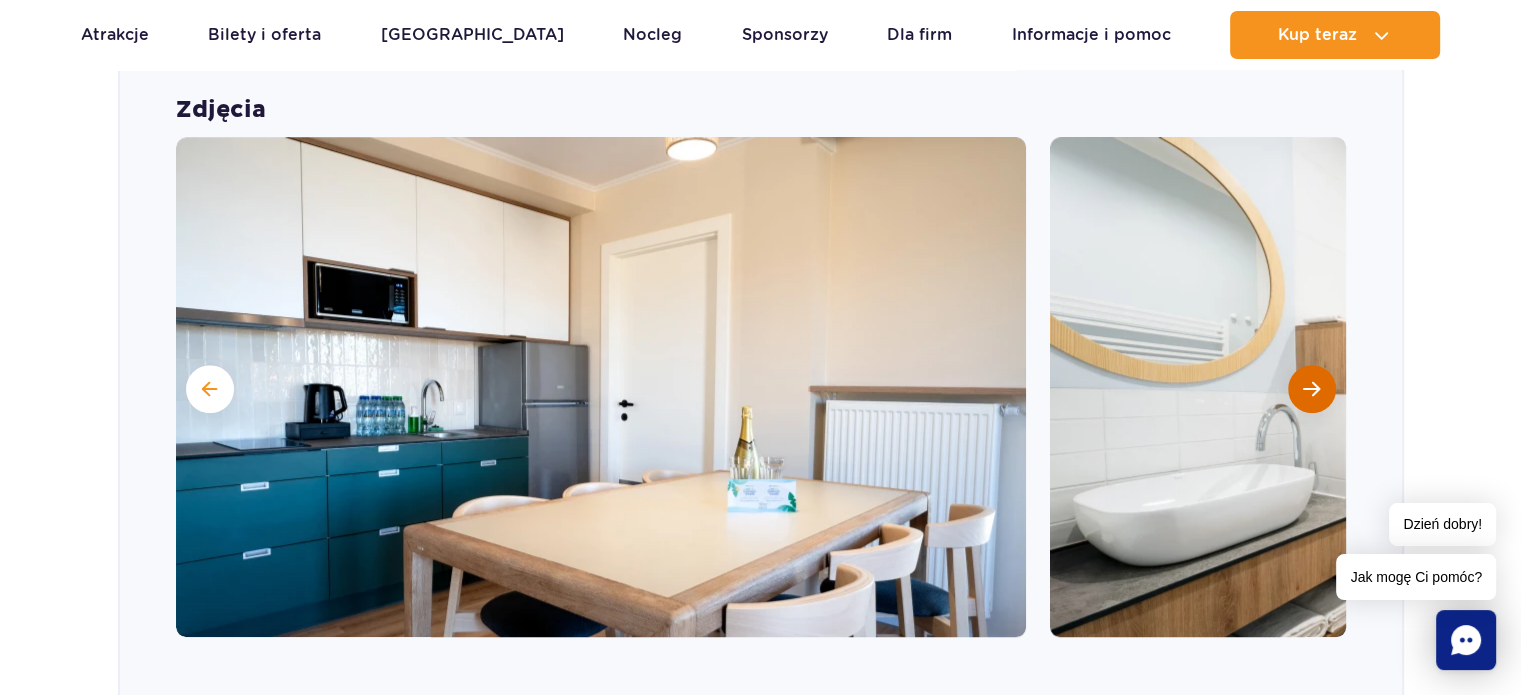 click at bounding box center [1312, 389] 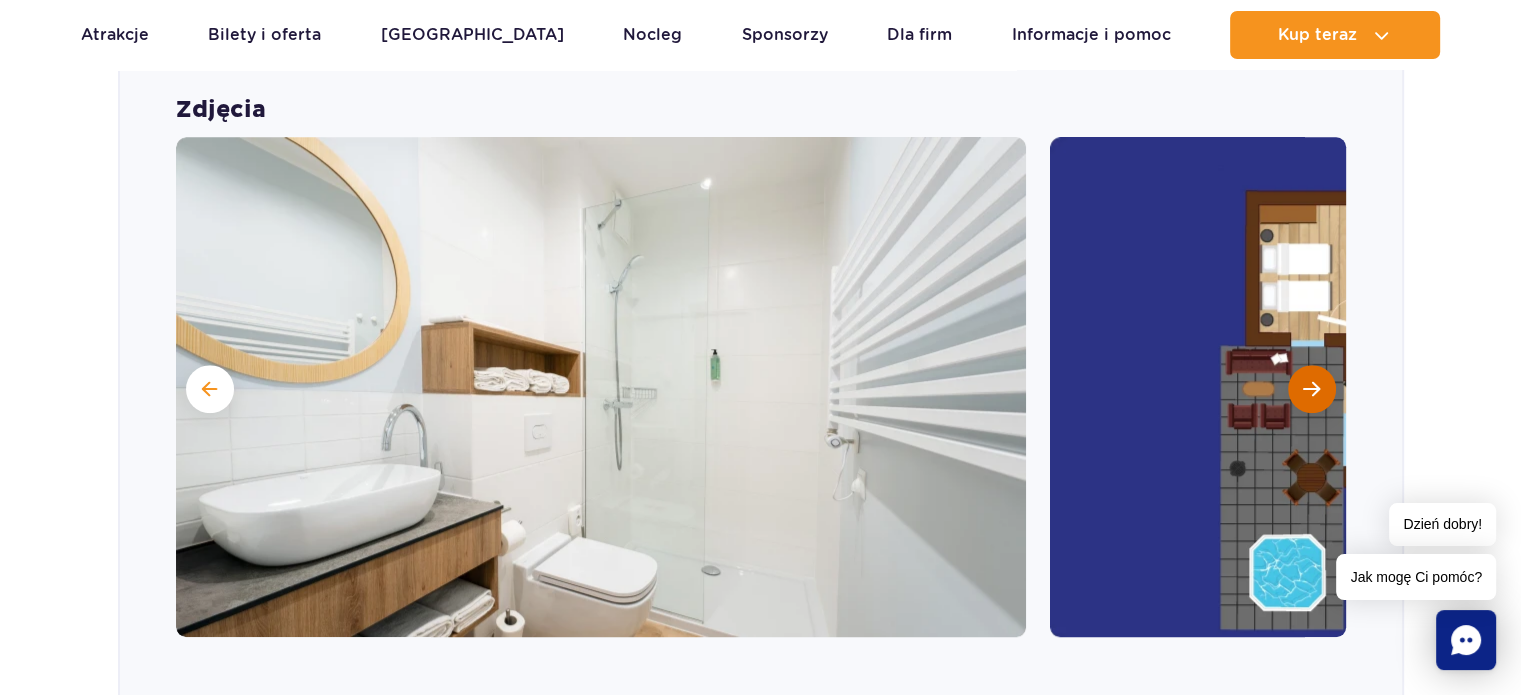 click at bounding box center (1312, 389) 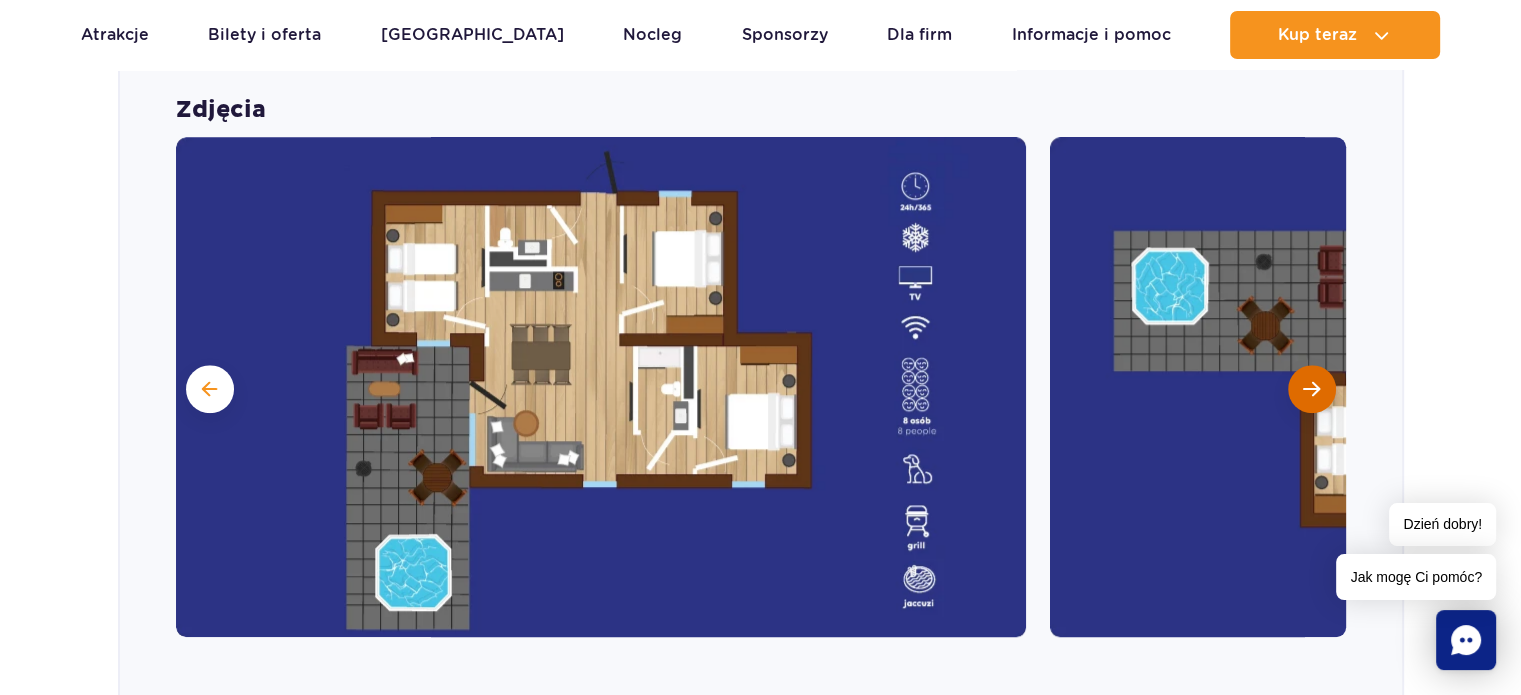 click at bounding box center (1312, 389) 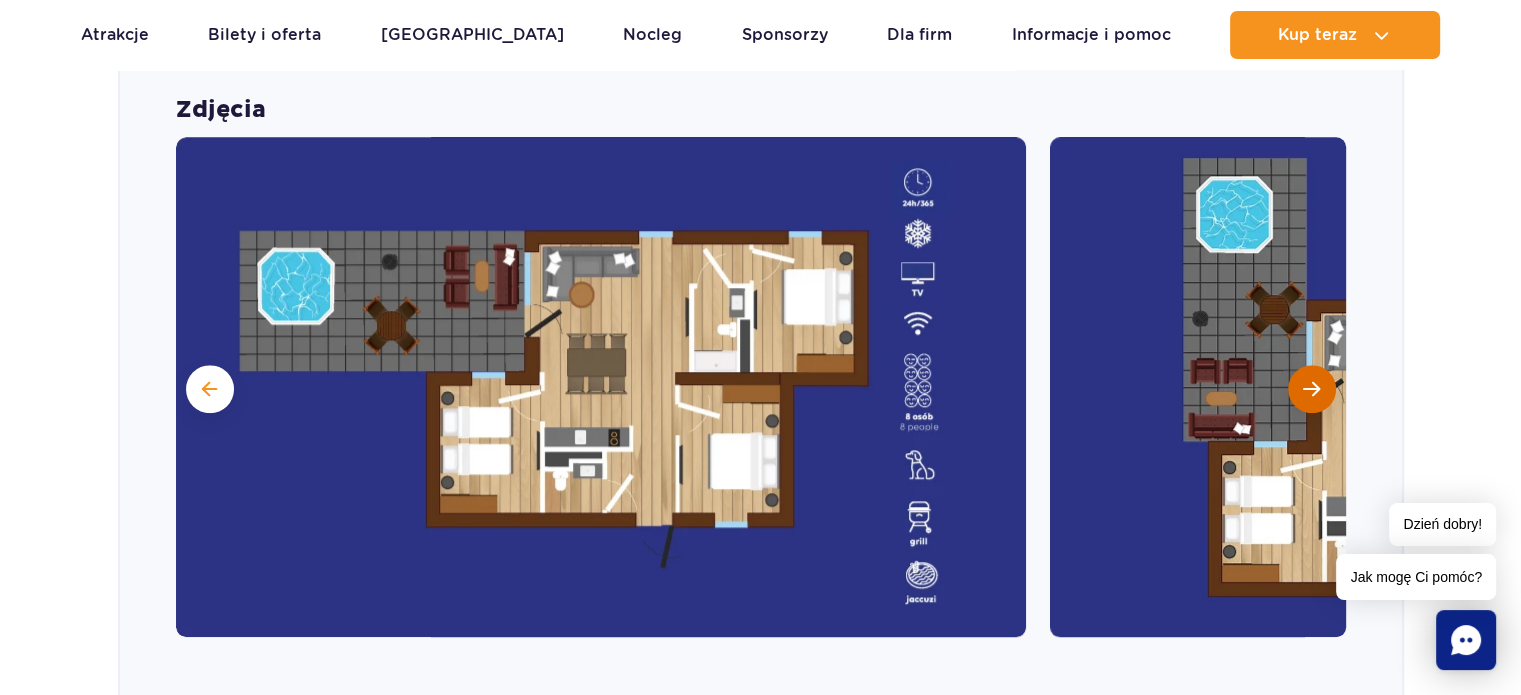 click at bounding box center (1312, 389) 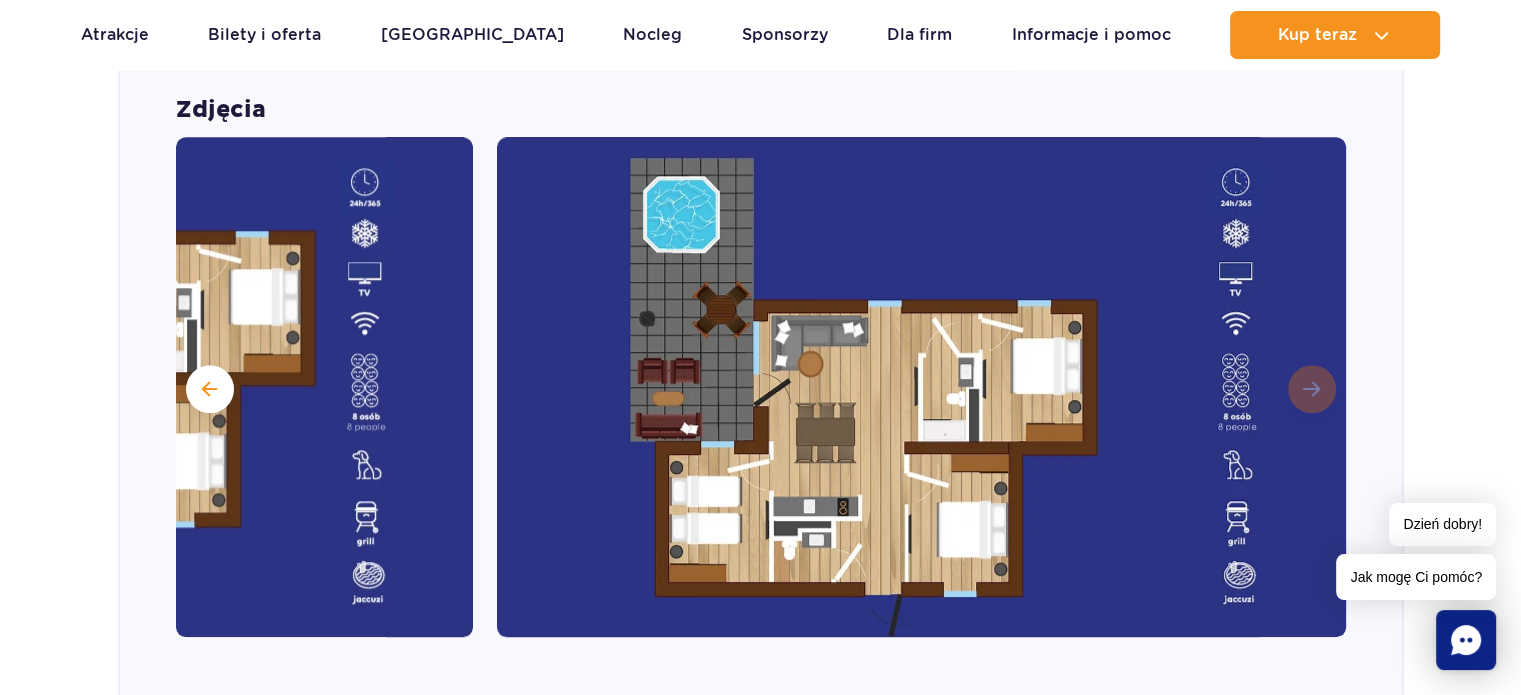 click at bounding box center [922, 387] 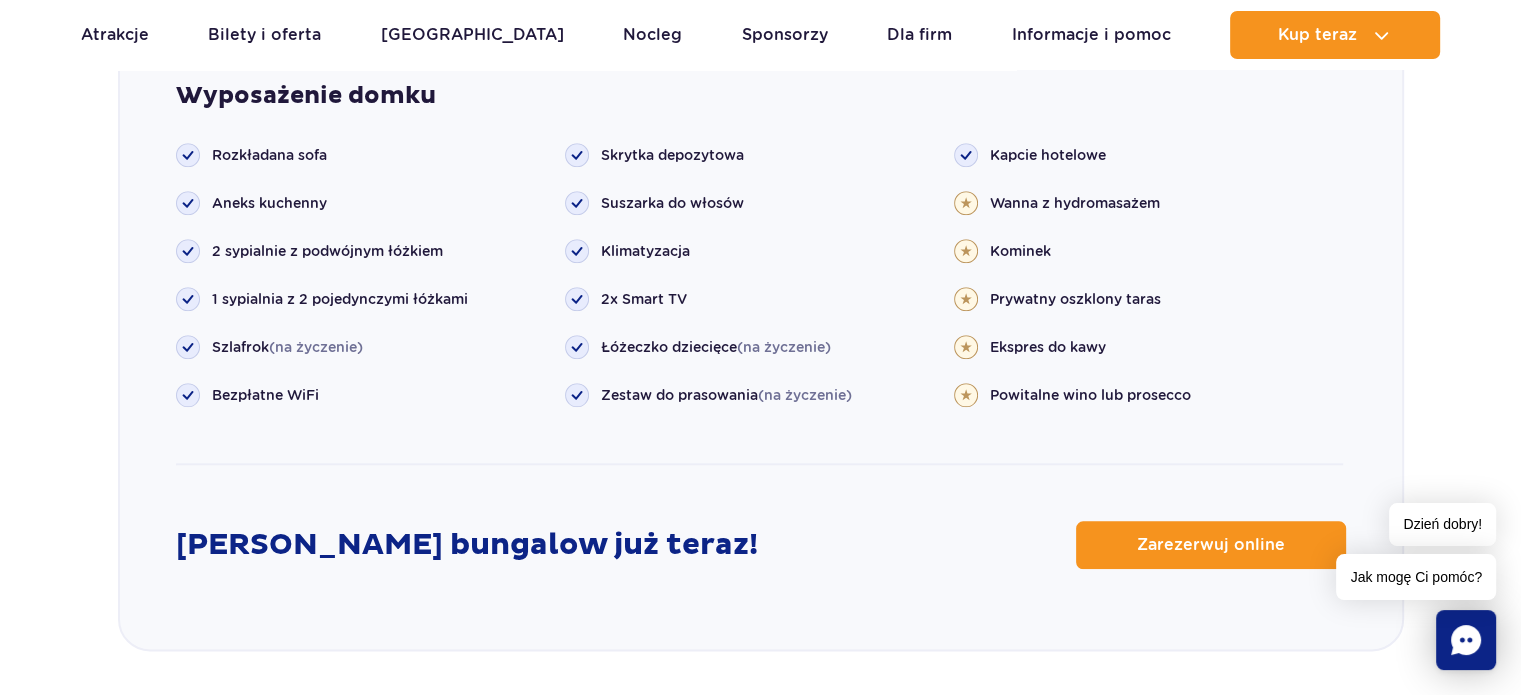 scroll, scrollTop: 2236, scrollLeft: 0, axis: vertical 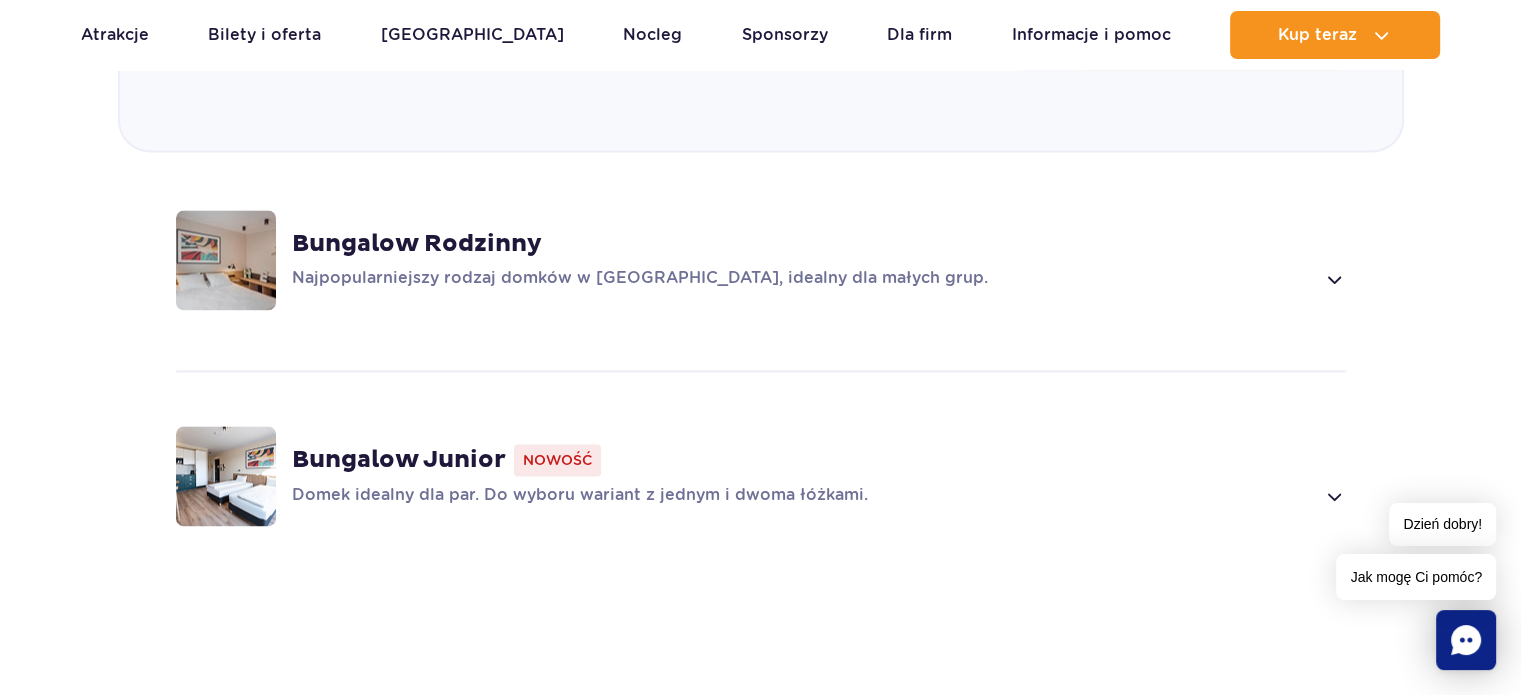 click at bounding box center (1333, 279) 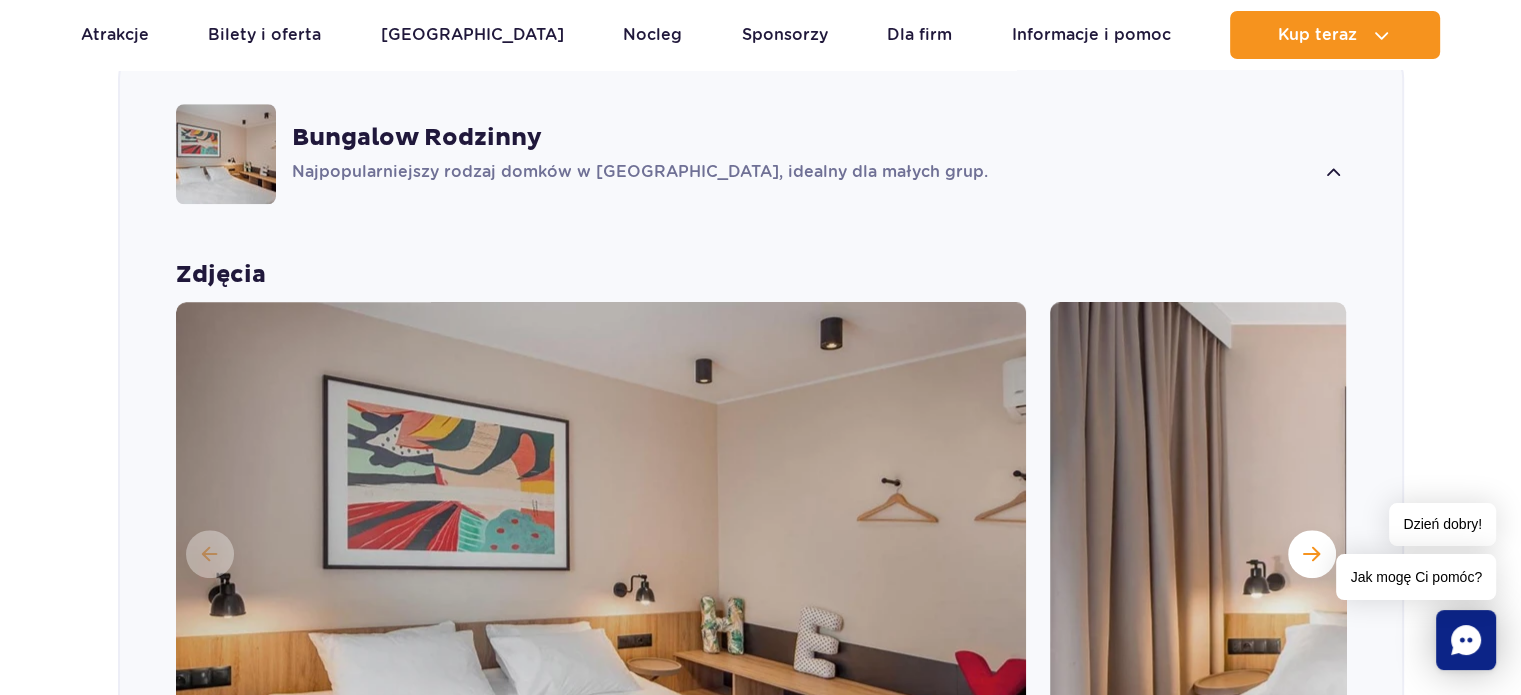 scroll, scrollTop: 1616, scrollLeft: 0, axis: vertical 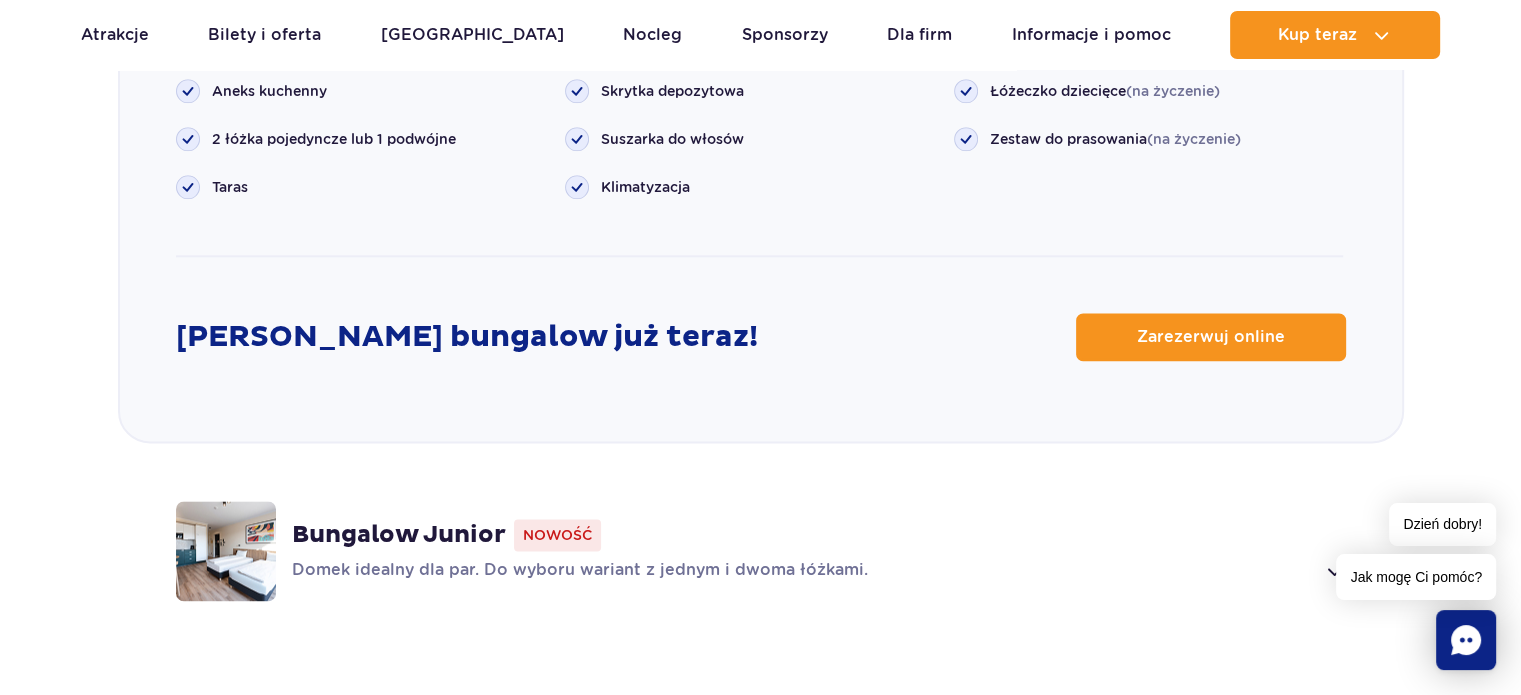 click on "Bungalow Junior" at bounding box center (399, 535) 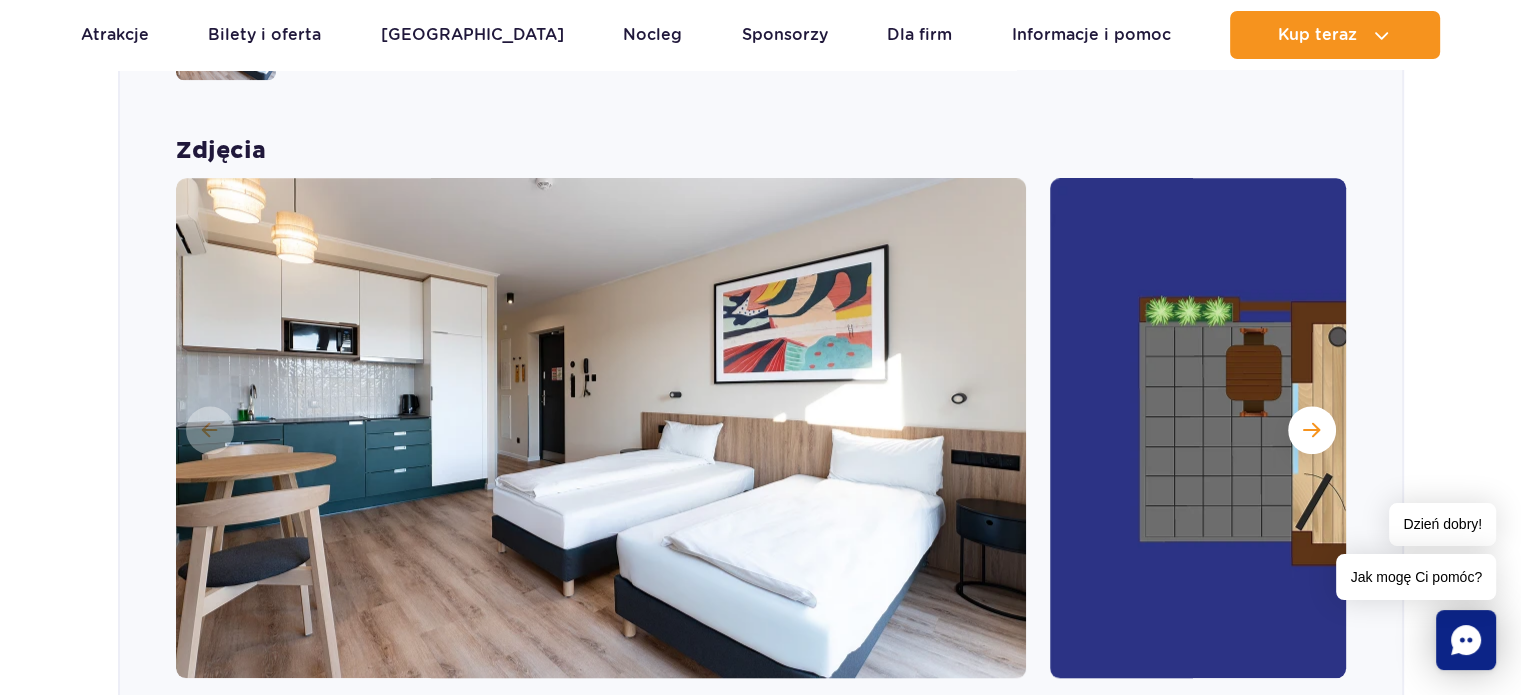 scroll, scrollTop: 2071, scrollLeft: 0, axis: vertical 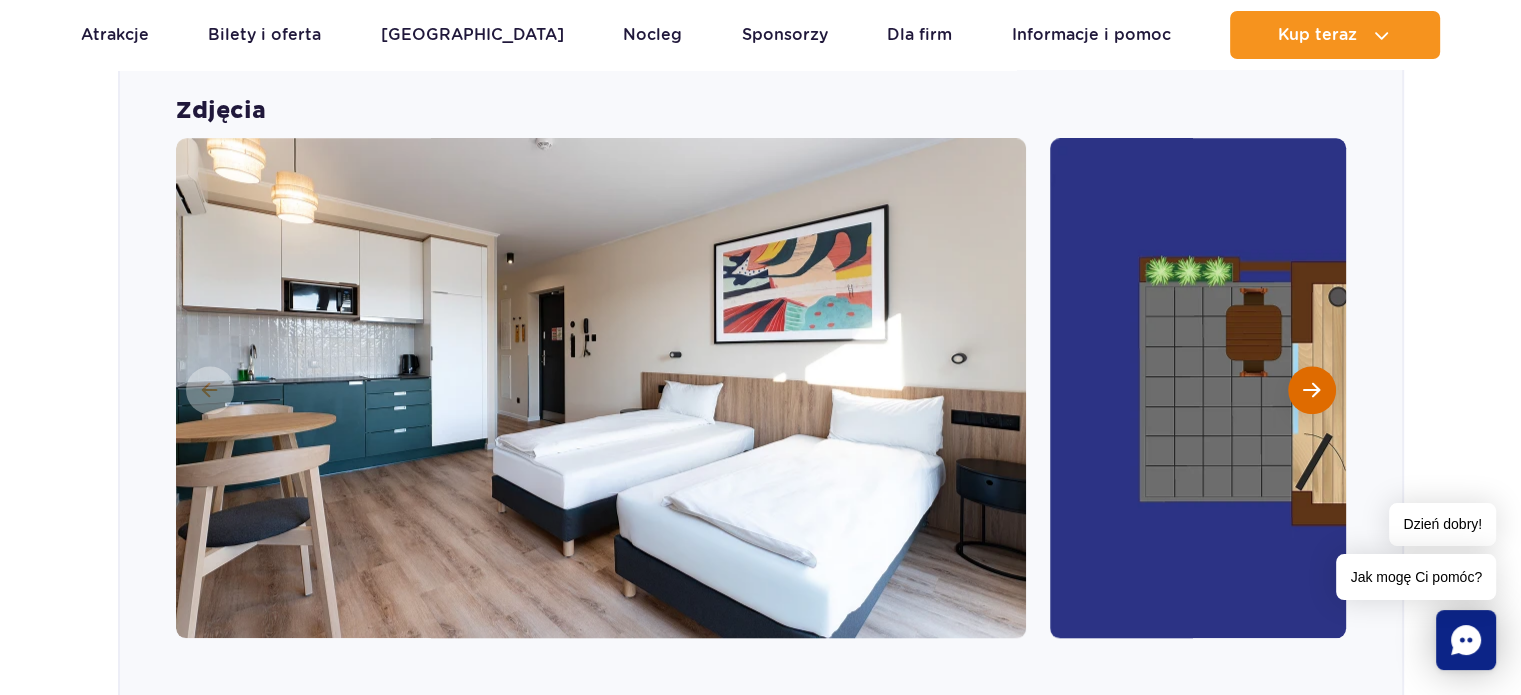 click at bounding box center (1312, 390) 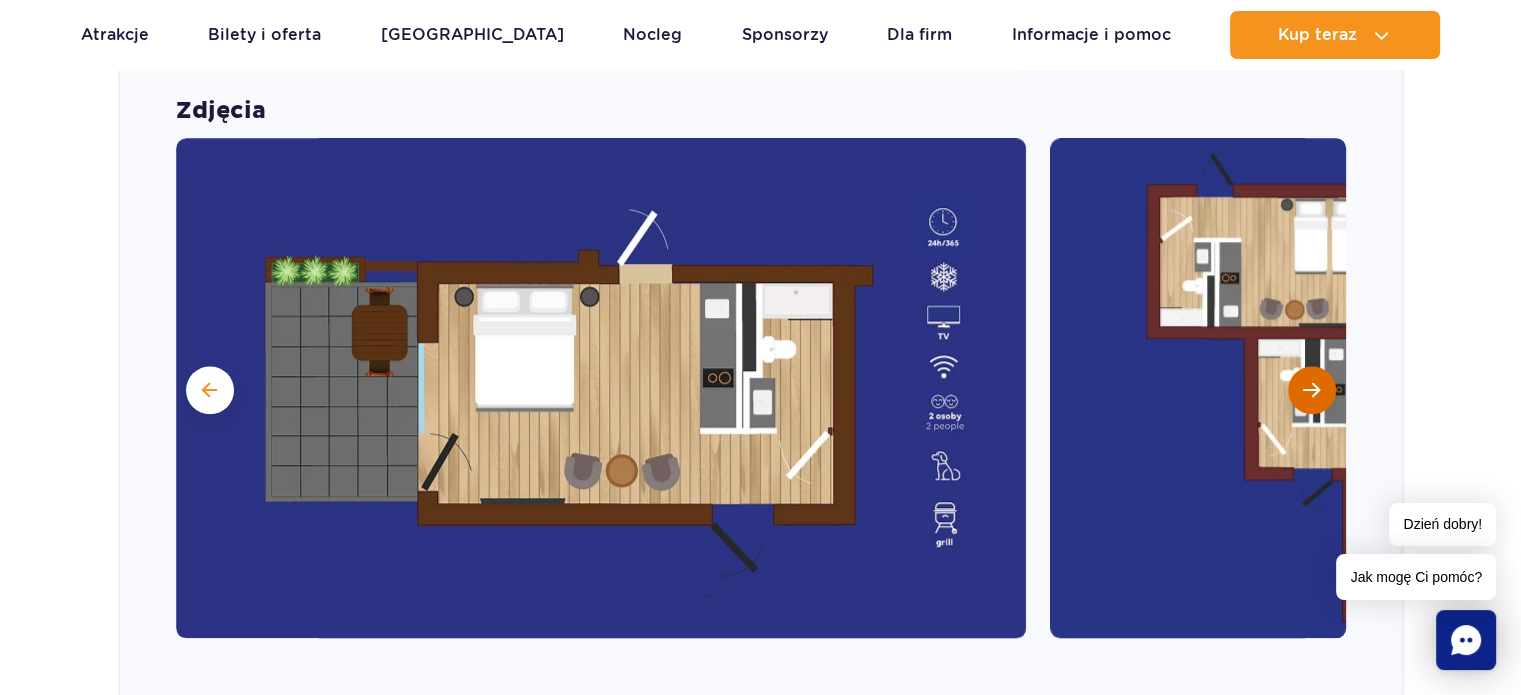 click at bounding box center [1312, 390] 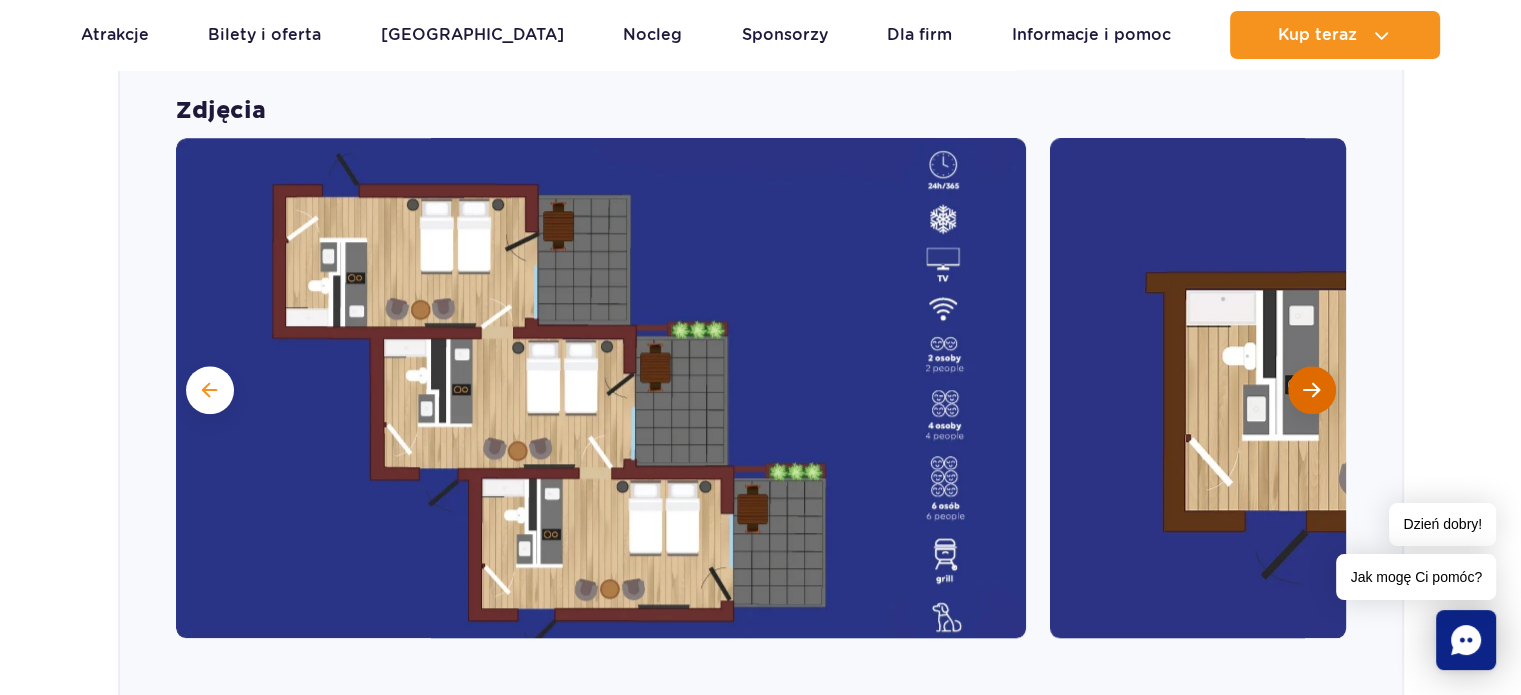 click at bounding box center (1312, 390) 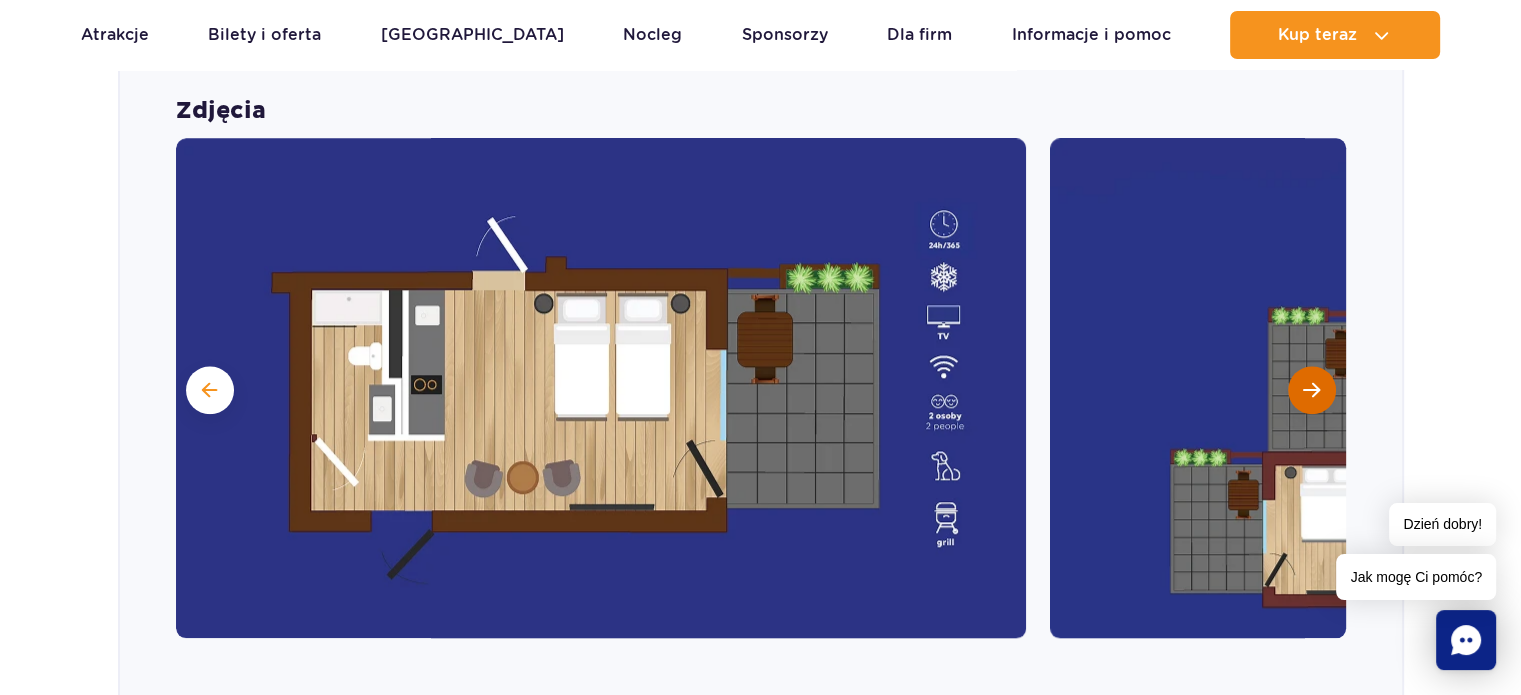 click at bounding box center [1312, 390] 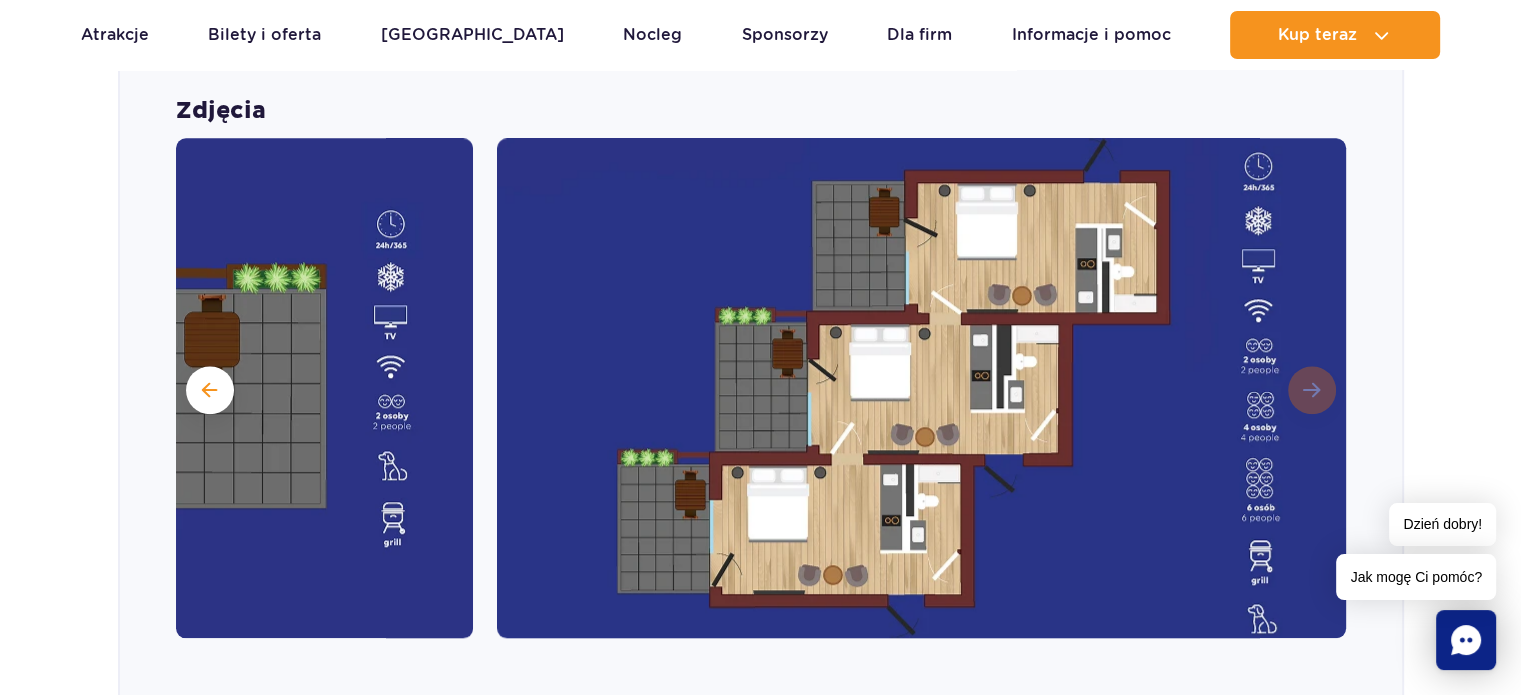 click at bounding box center (922, 388) 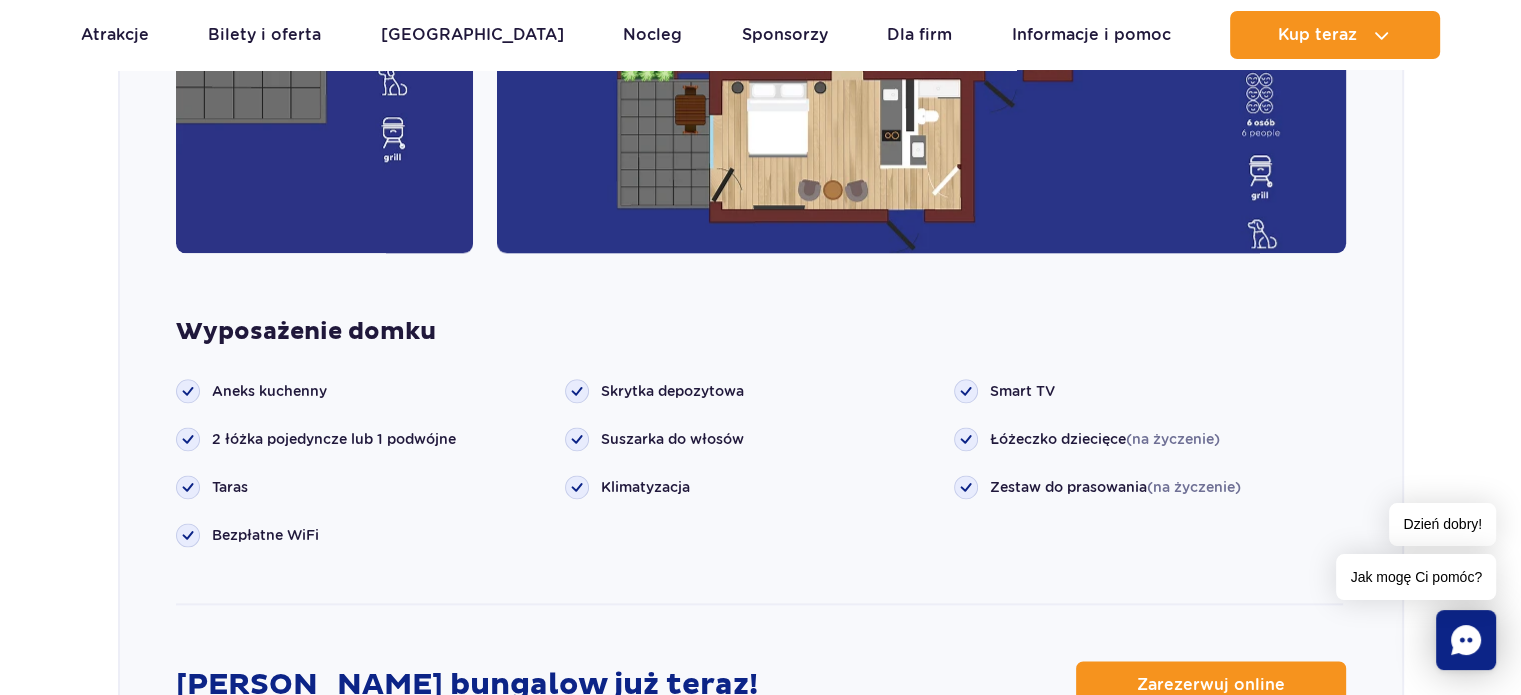 scroll, scrollTop: 2468, scrollLeft: 0, axis: vertical 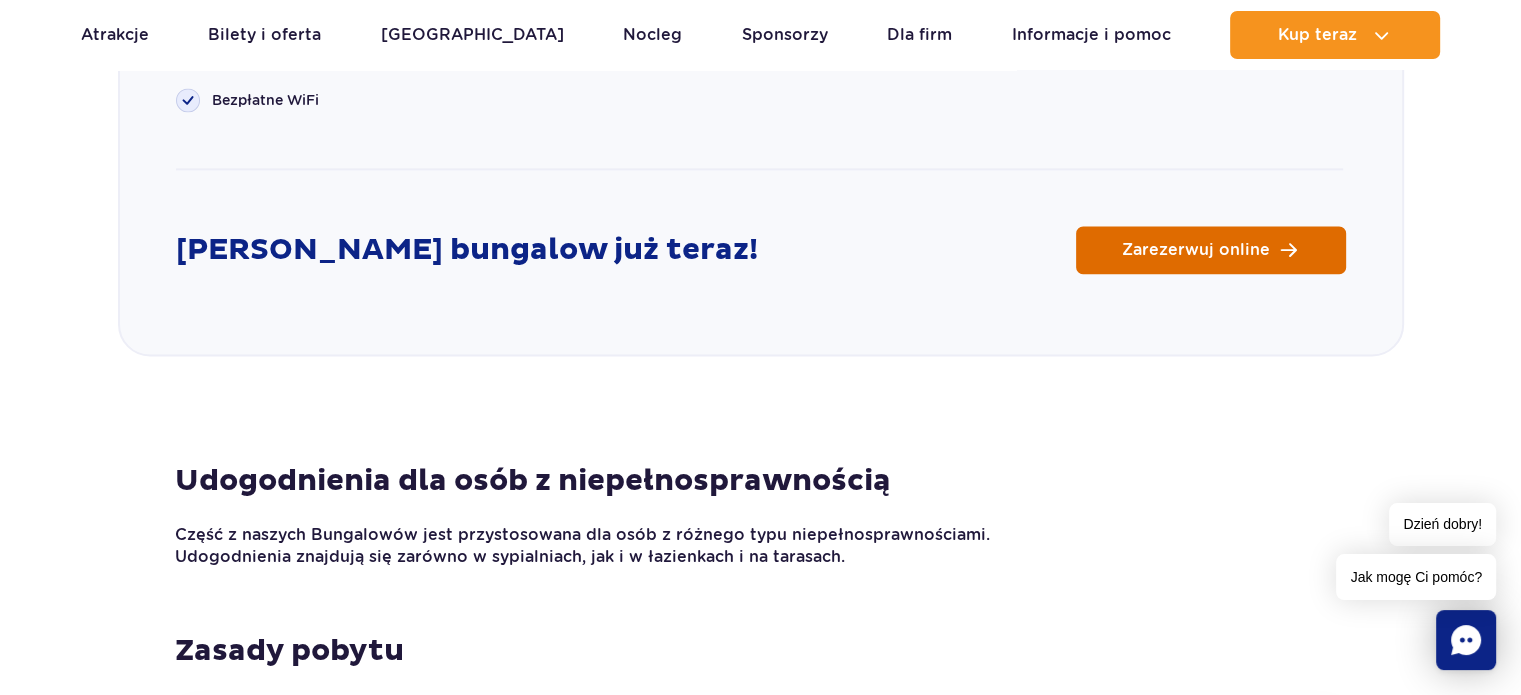 click on "Zarezerwuj online" at bounding box center [1196, 250] 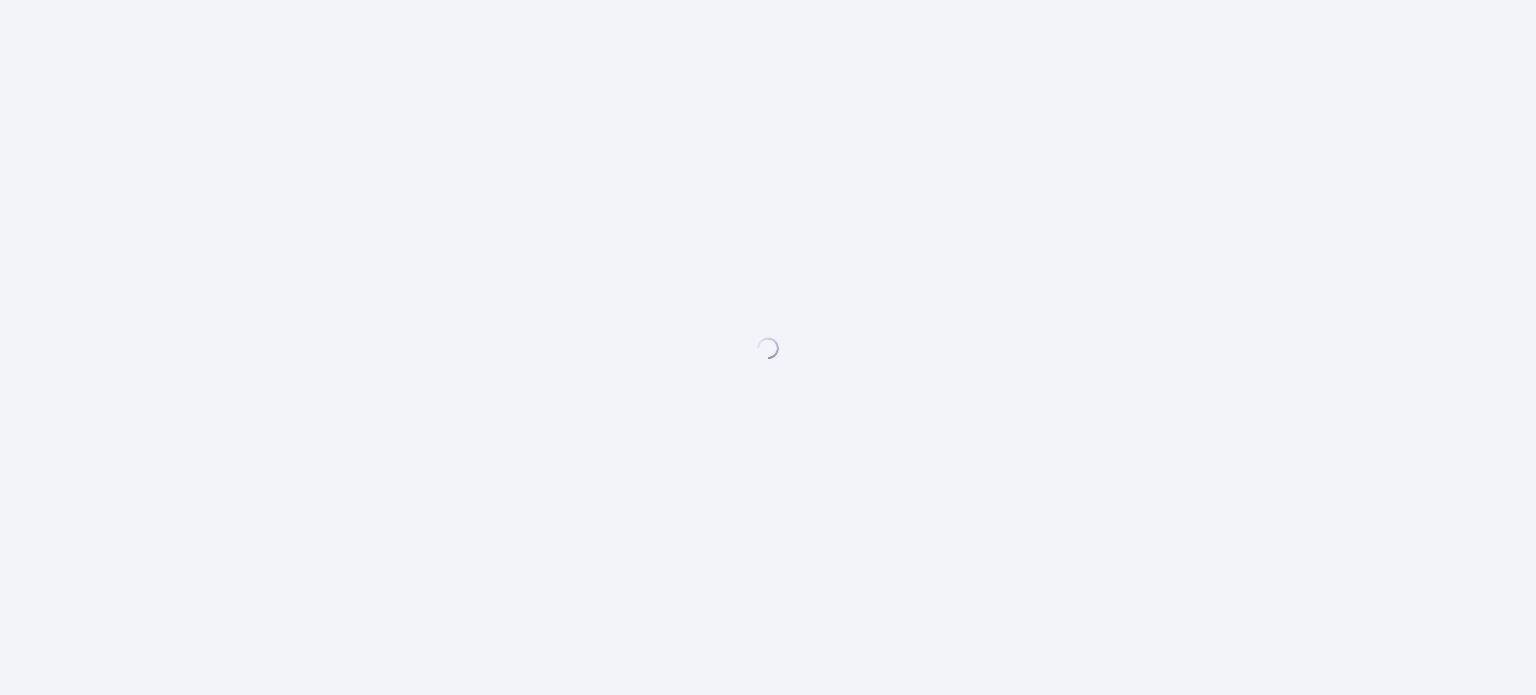 scroll, scrollTop: 0, scrollLeft: 0, axis: both 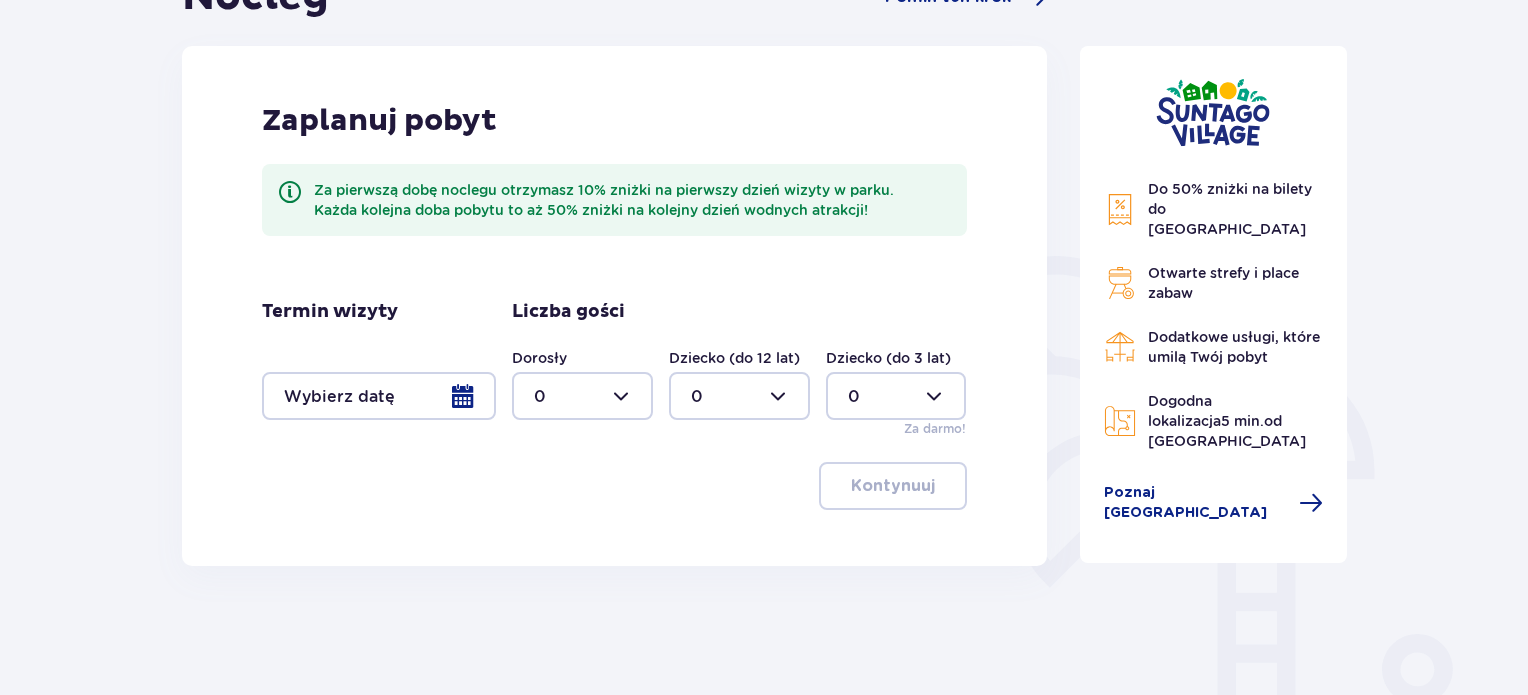 click at bounding box center [379, 396] 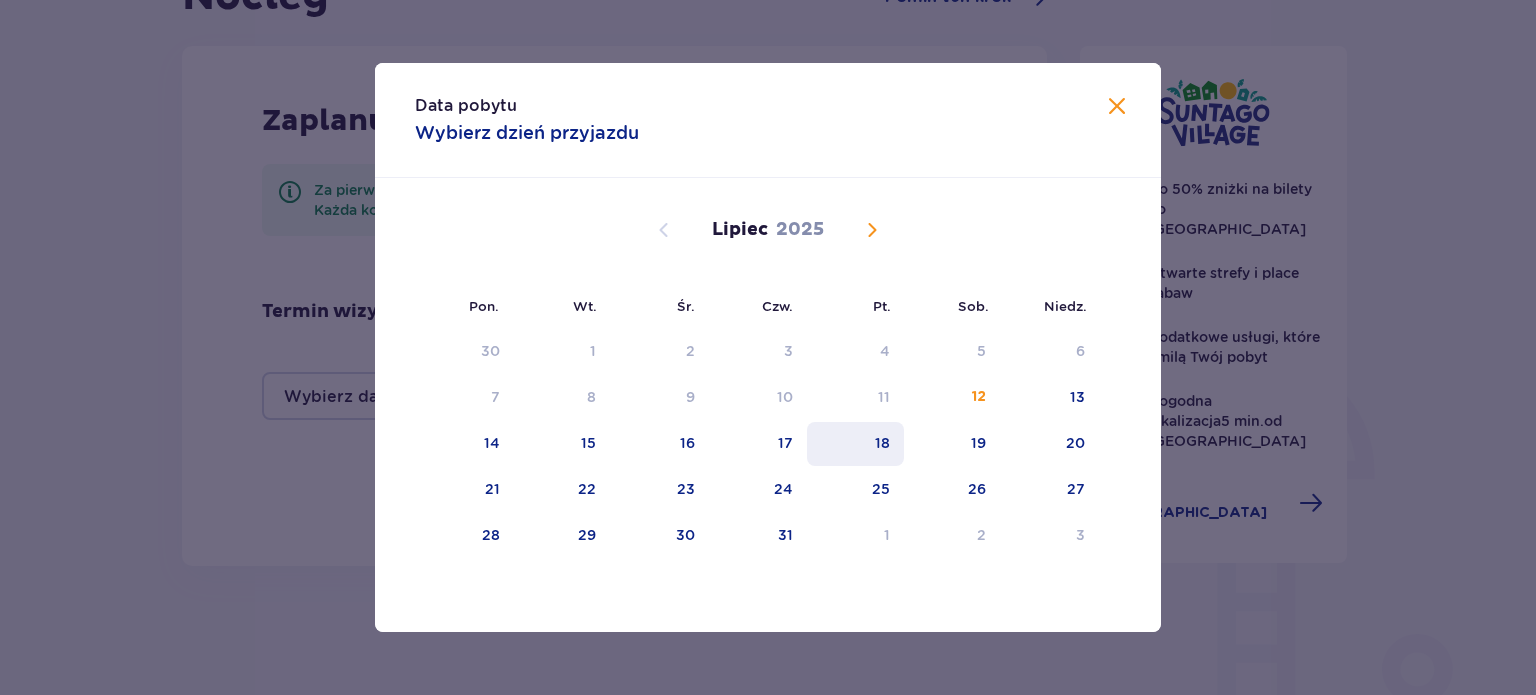 click on "18" at bounding box center (855, 444) 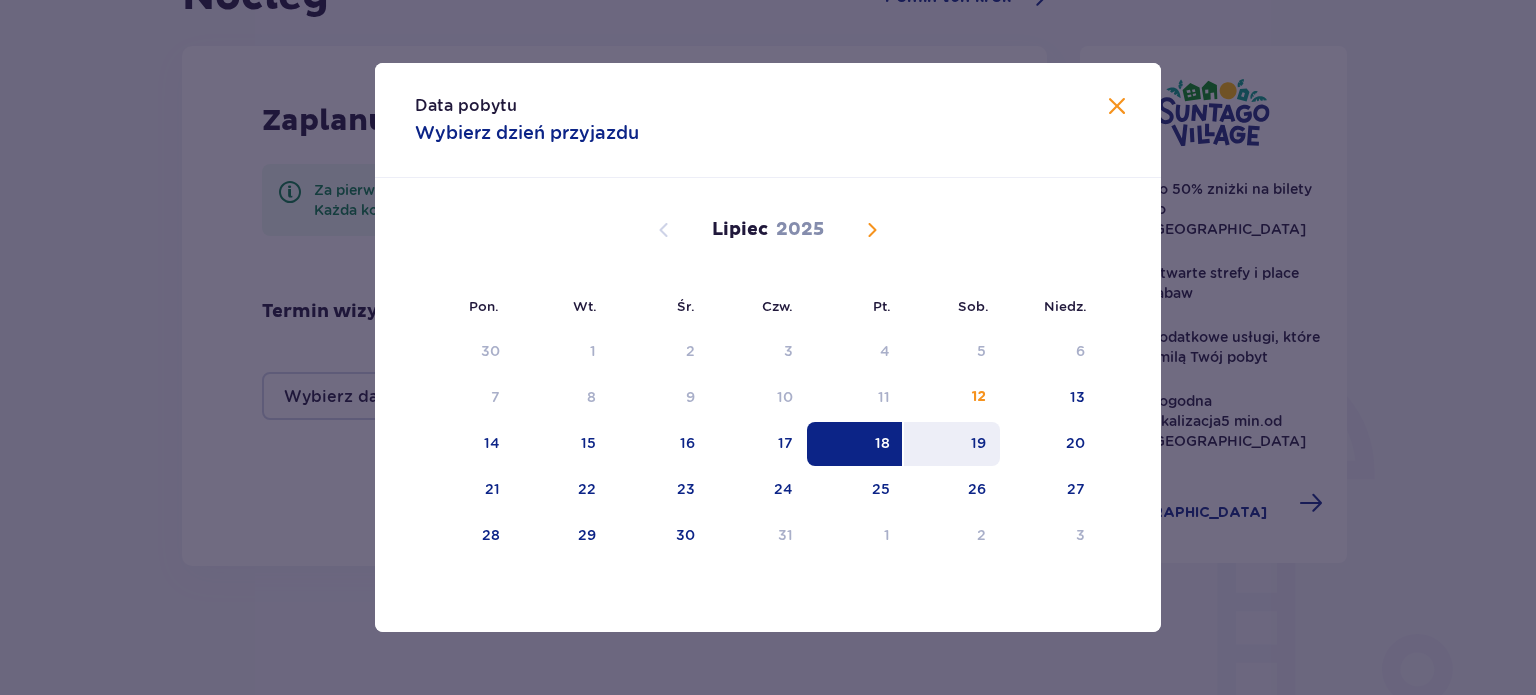 click on "19" at bounding box center [952, 444] 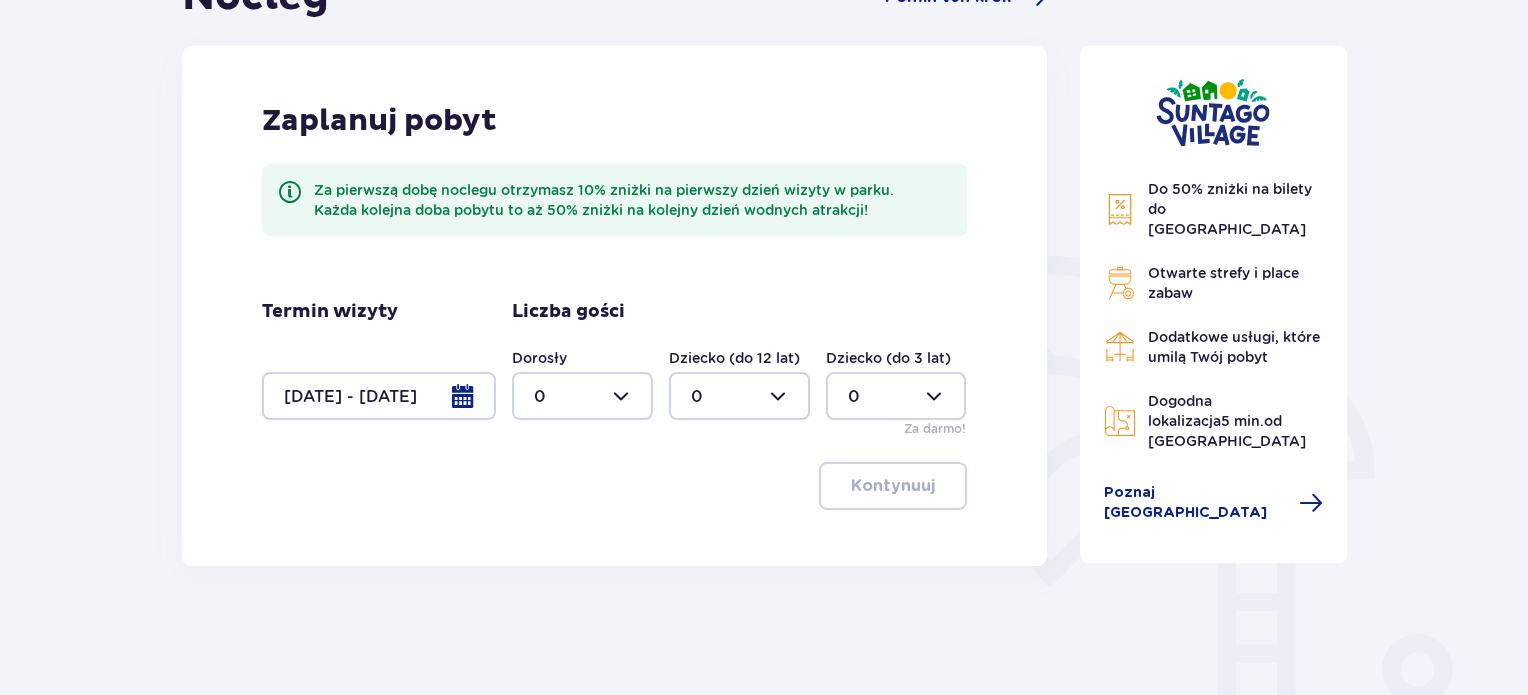 click at bounding box center (582, 396) 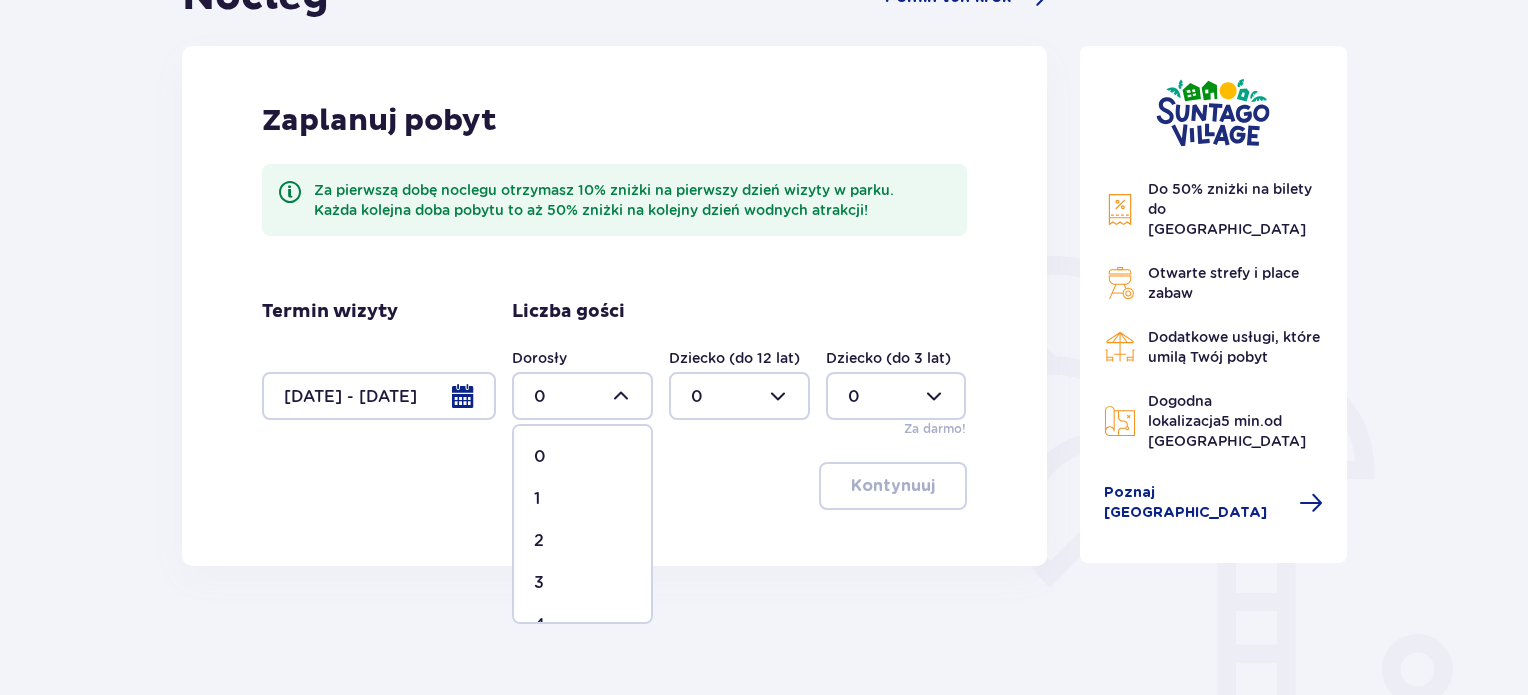 click on "2" at bounding box center (582, 541) 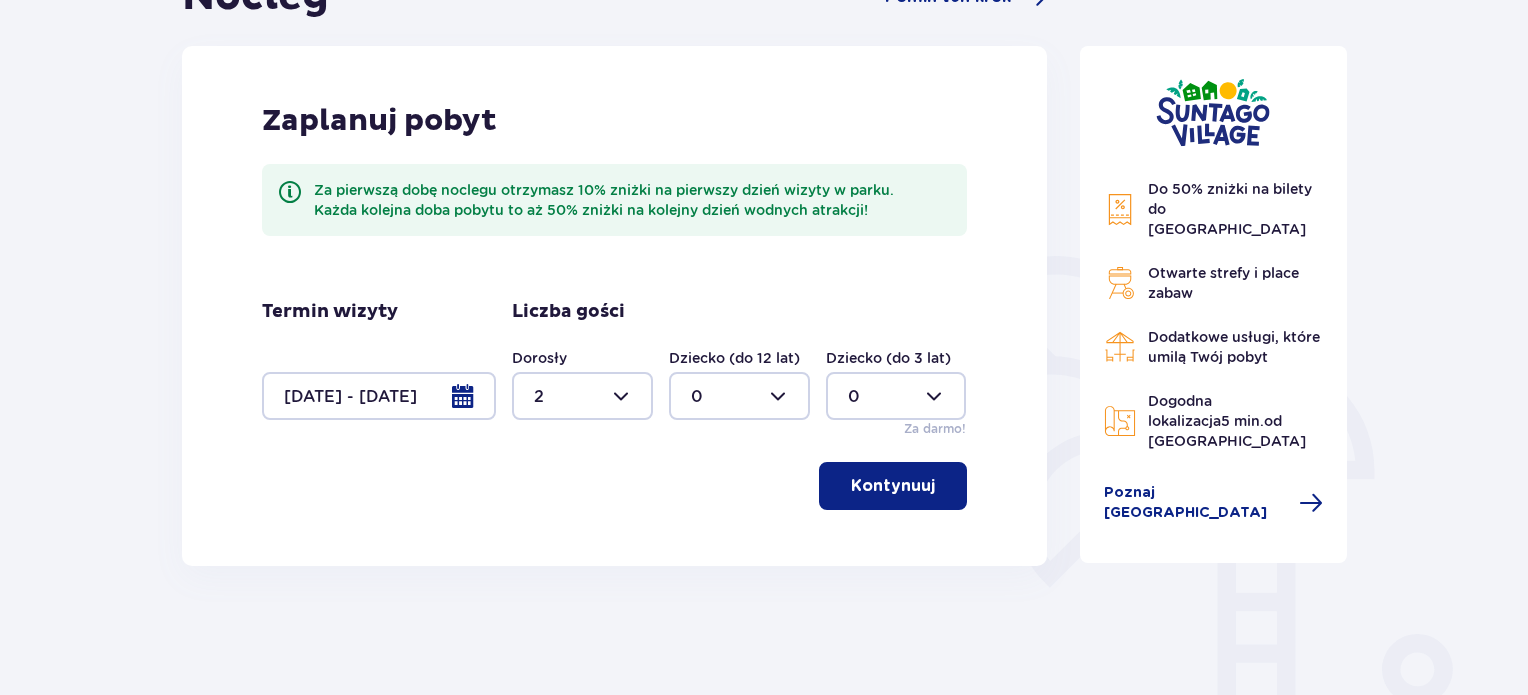 click on "Kontynuuj" at bounding box center (893, 486) 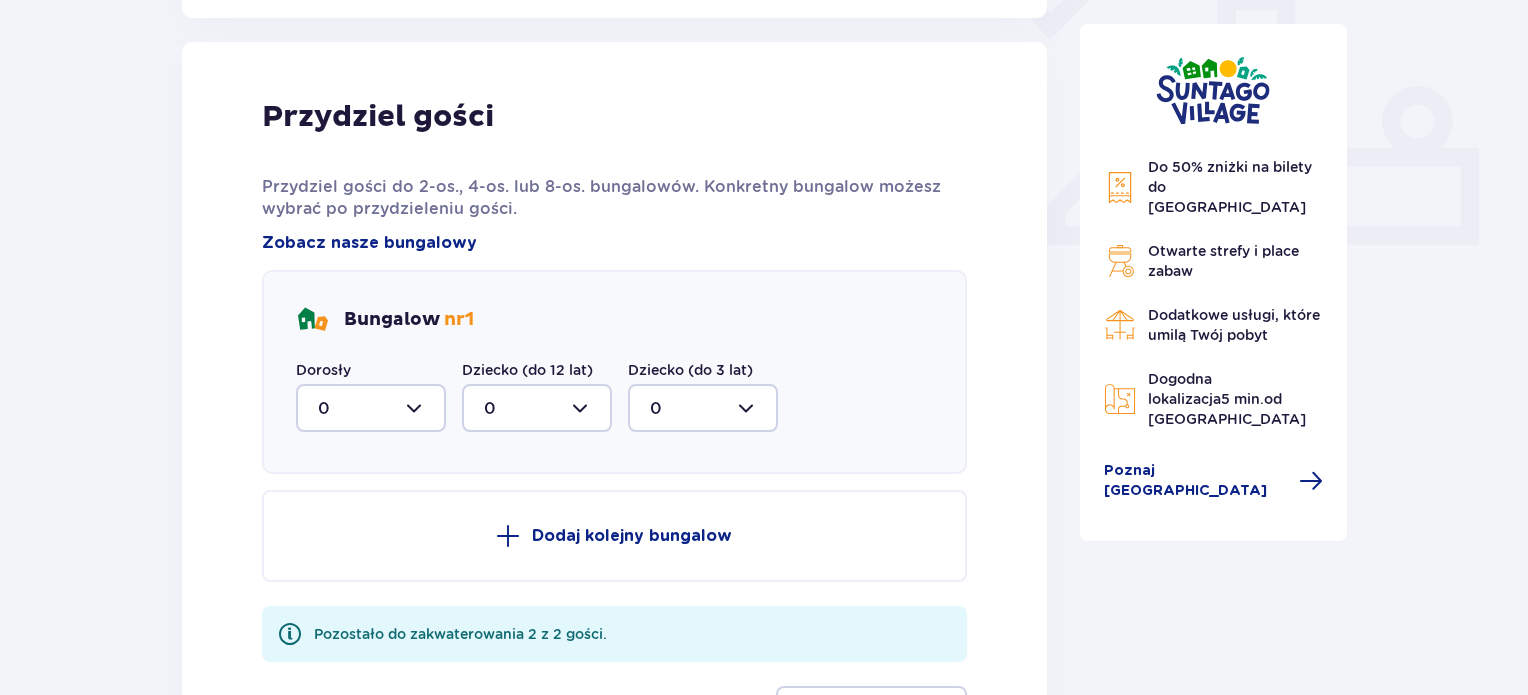 scroll, scrollTop: 805, scrollLeft: 0, axis: vertical 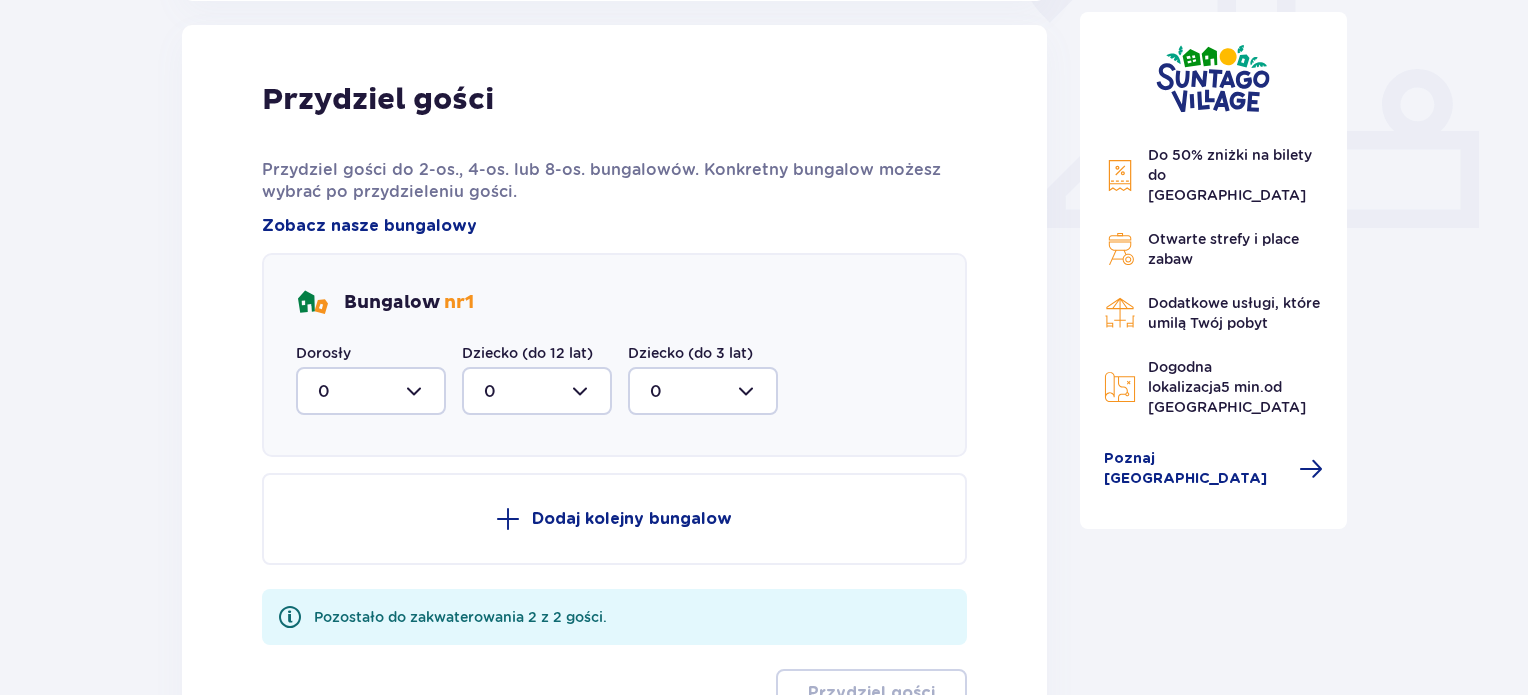 click at bounding box center (371, 391) 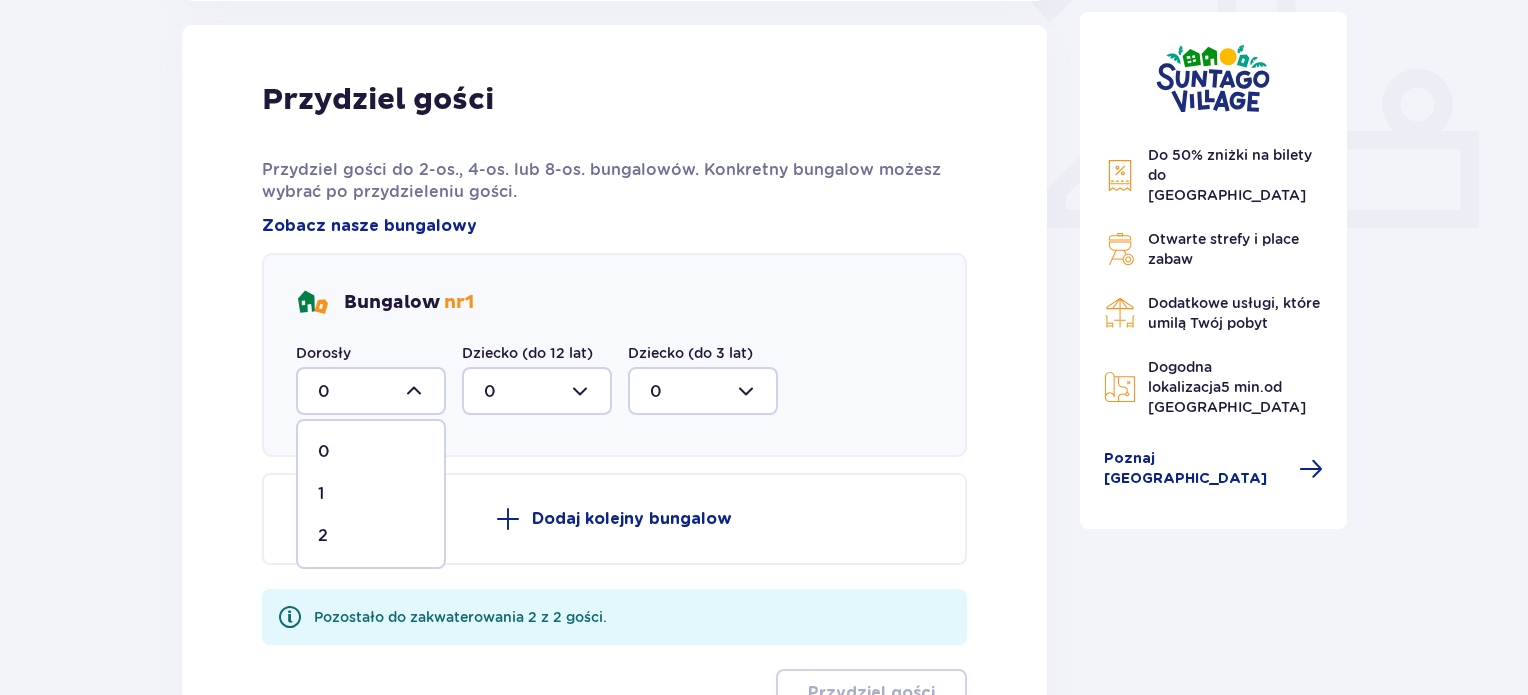 click on "2" at bounding box center [323, 536] 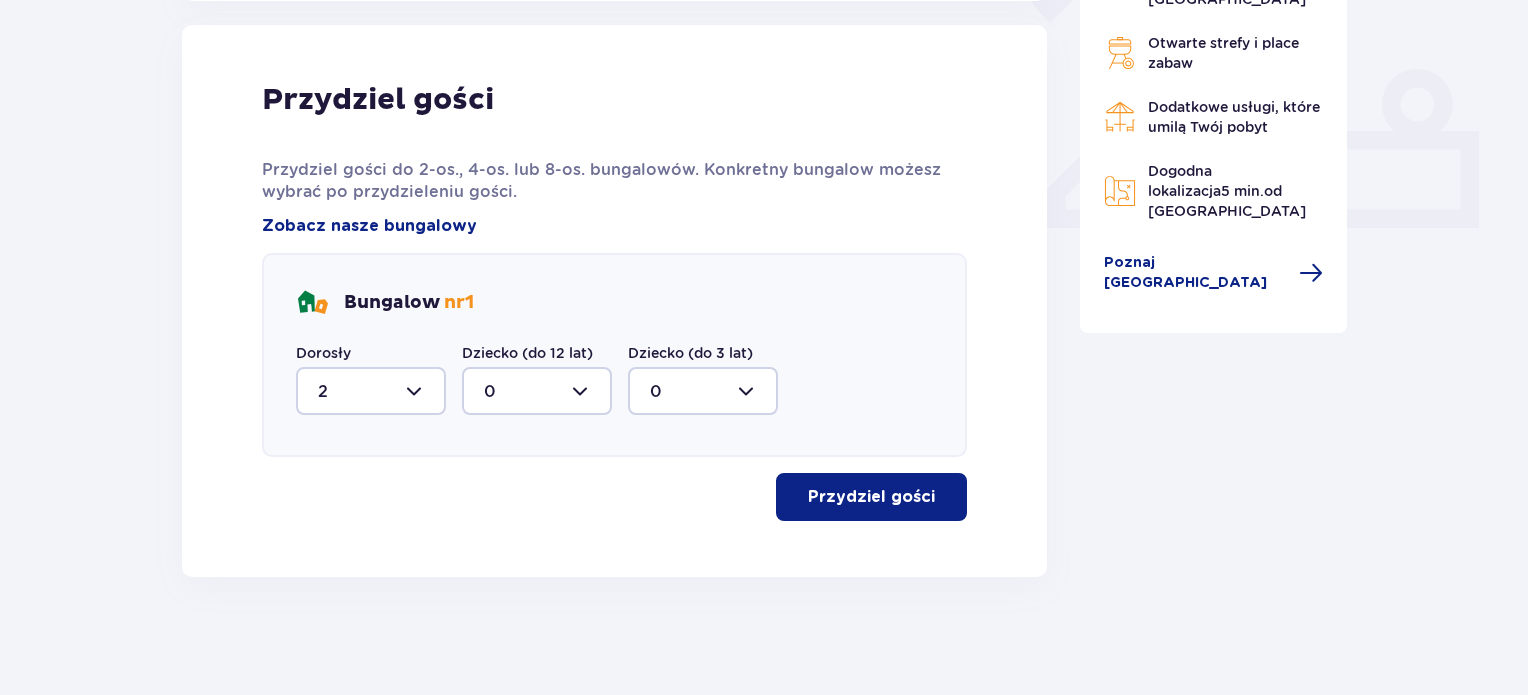 click on "Przydziel gości" at bounding box center [871, 497] 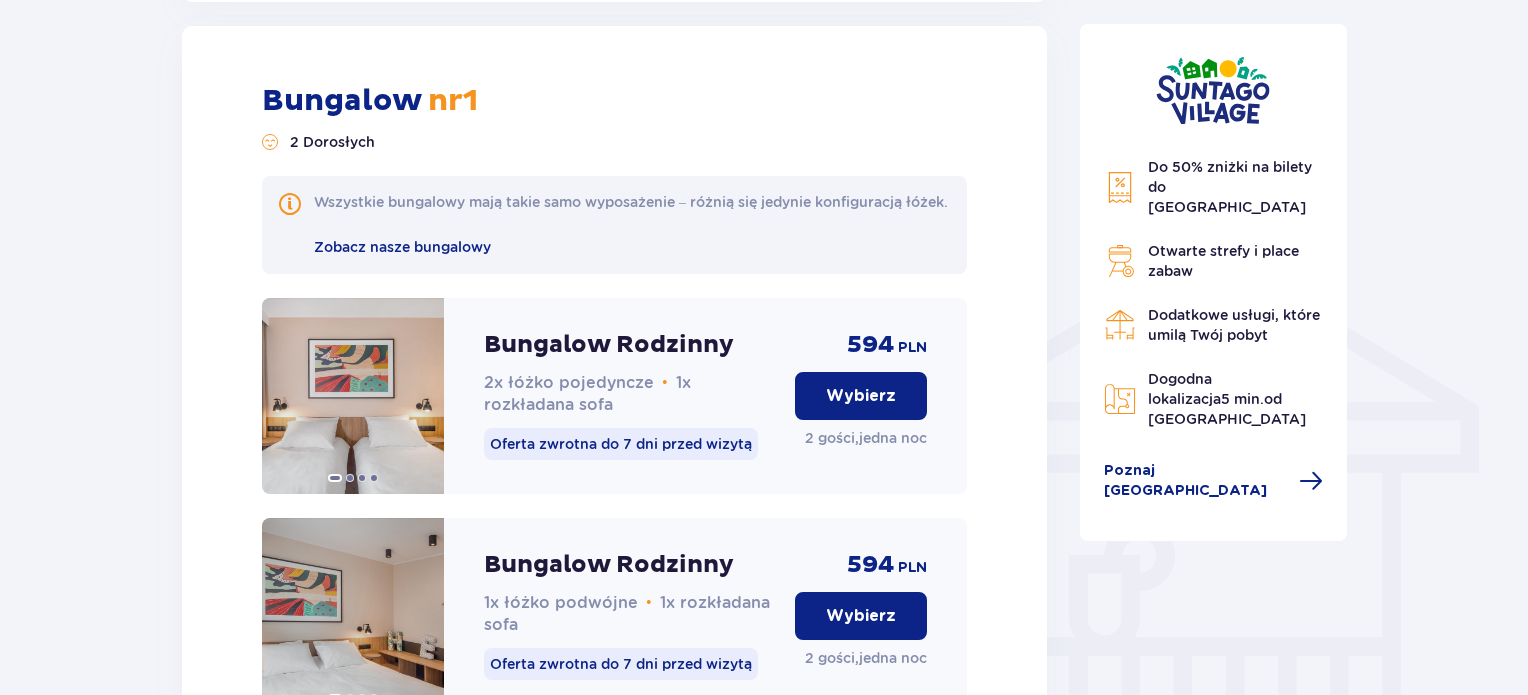 scroll, scrollTop: 1380, scrollLeft: 0, axis: vertical 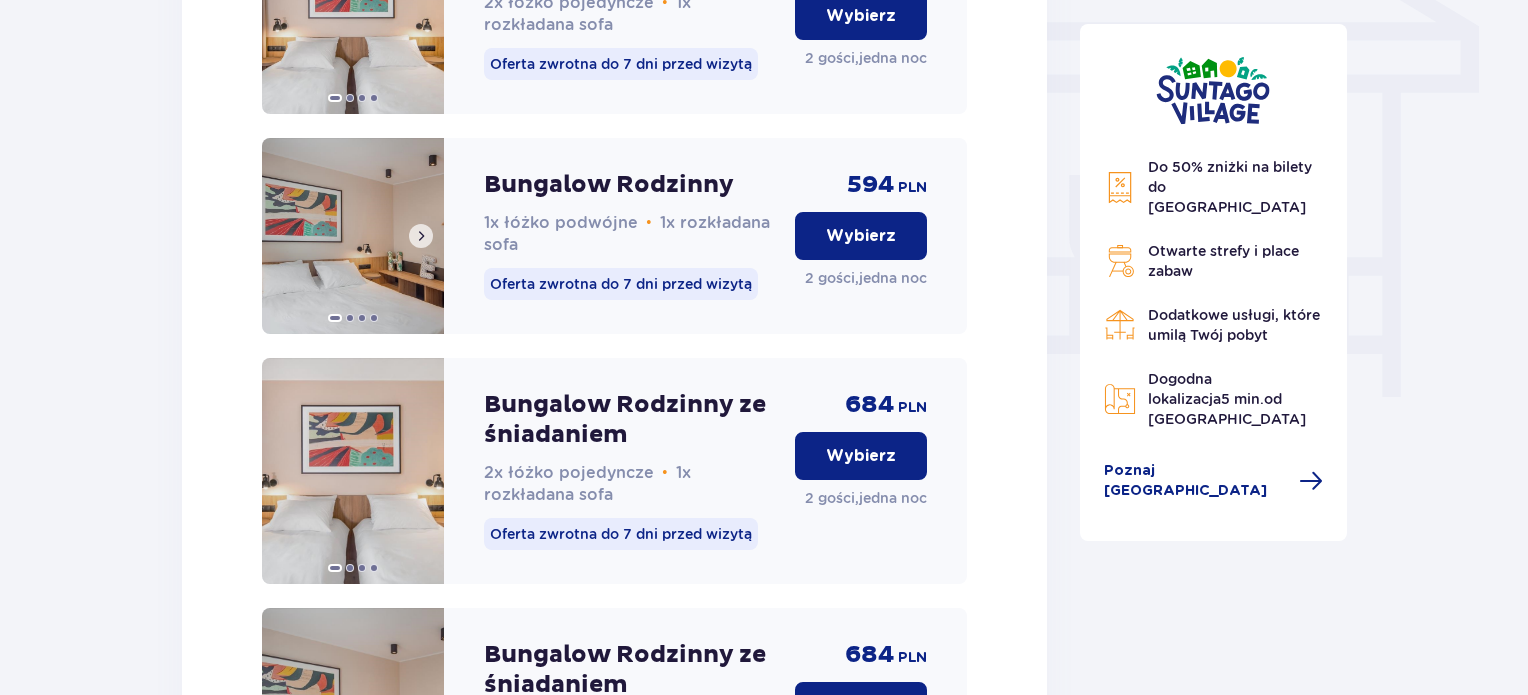 click at bounding box center (353, 316) 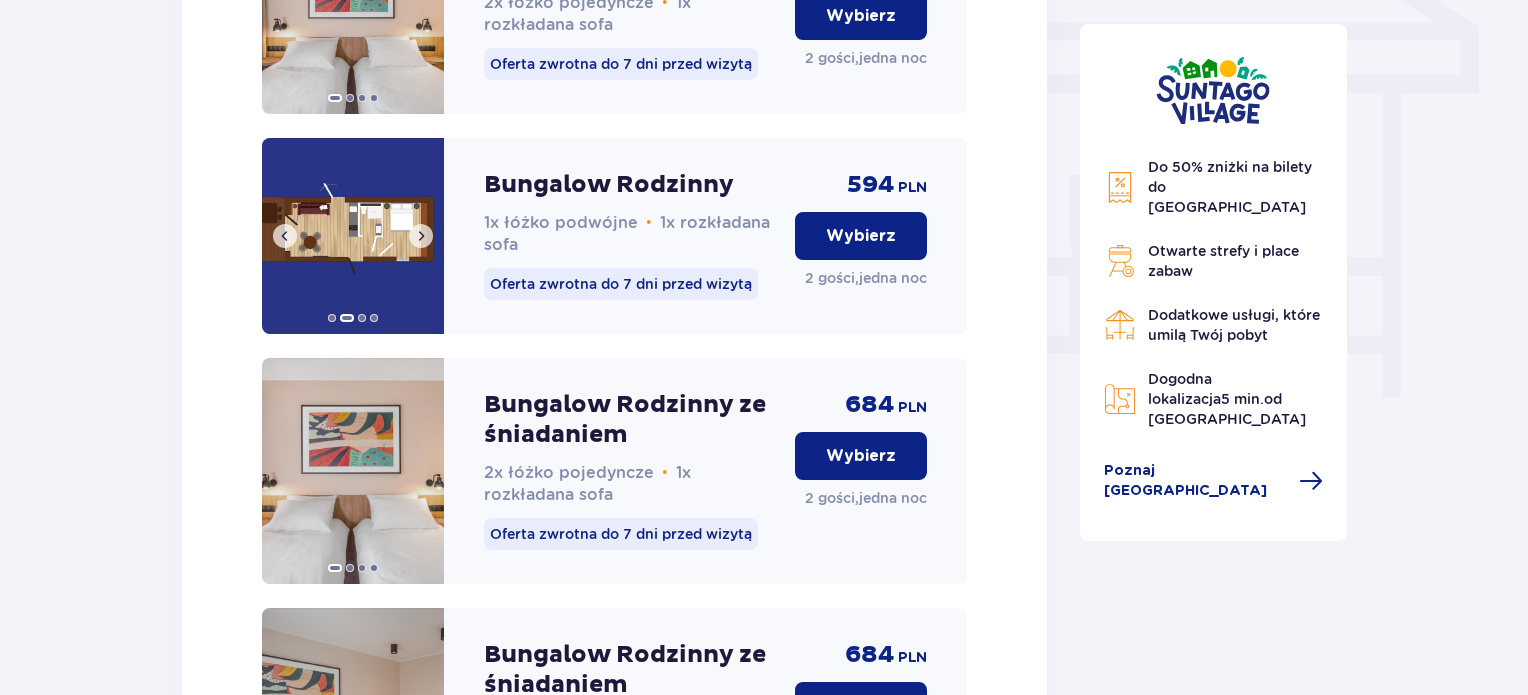 click at bounding box center (421, 236) 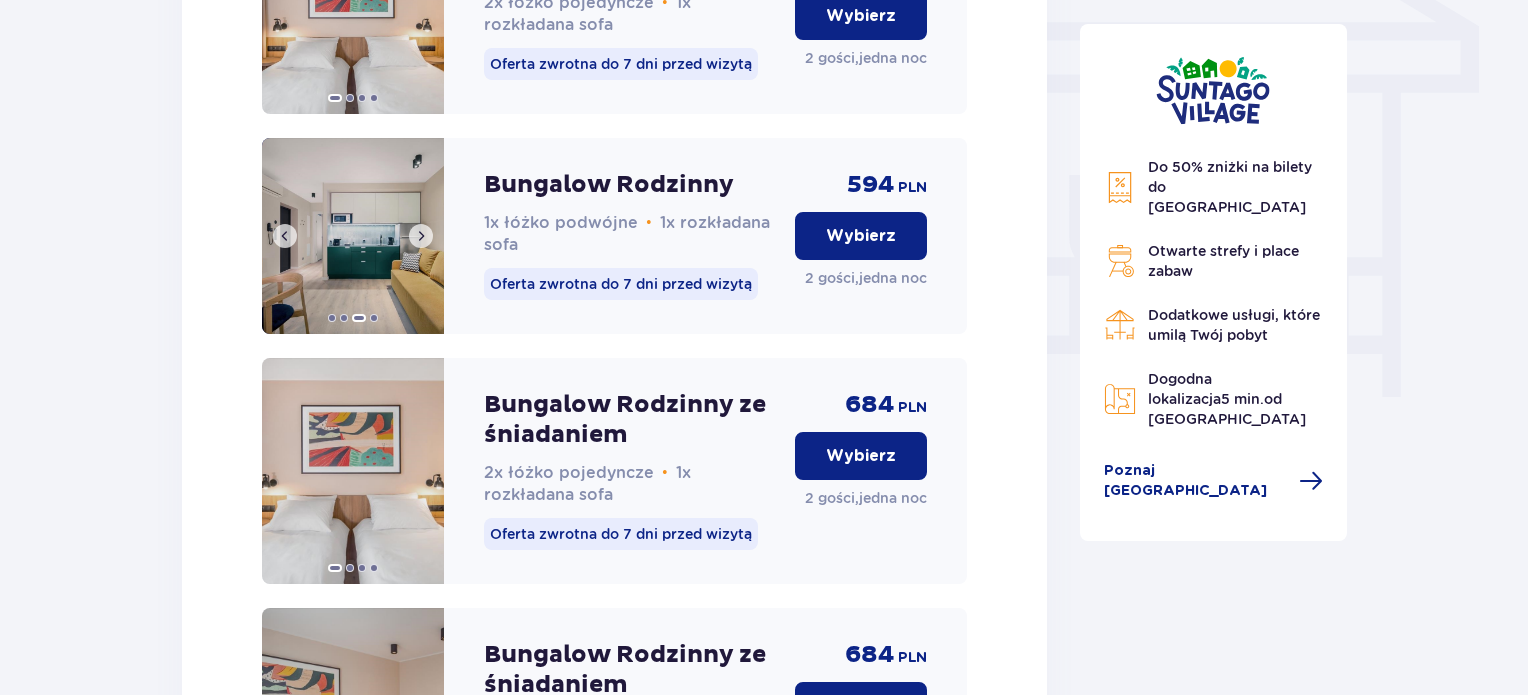 click at bounding box center [421, 236] 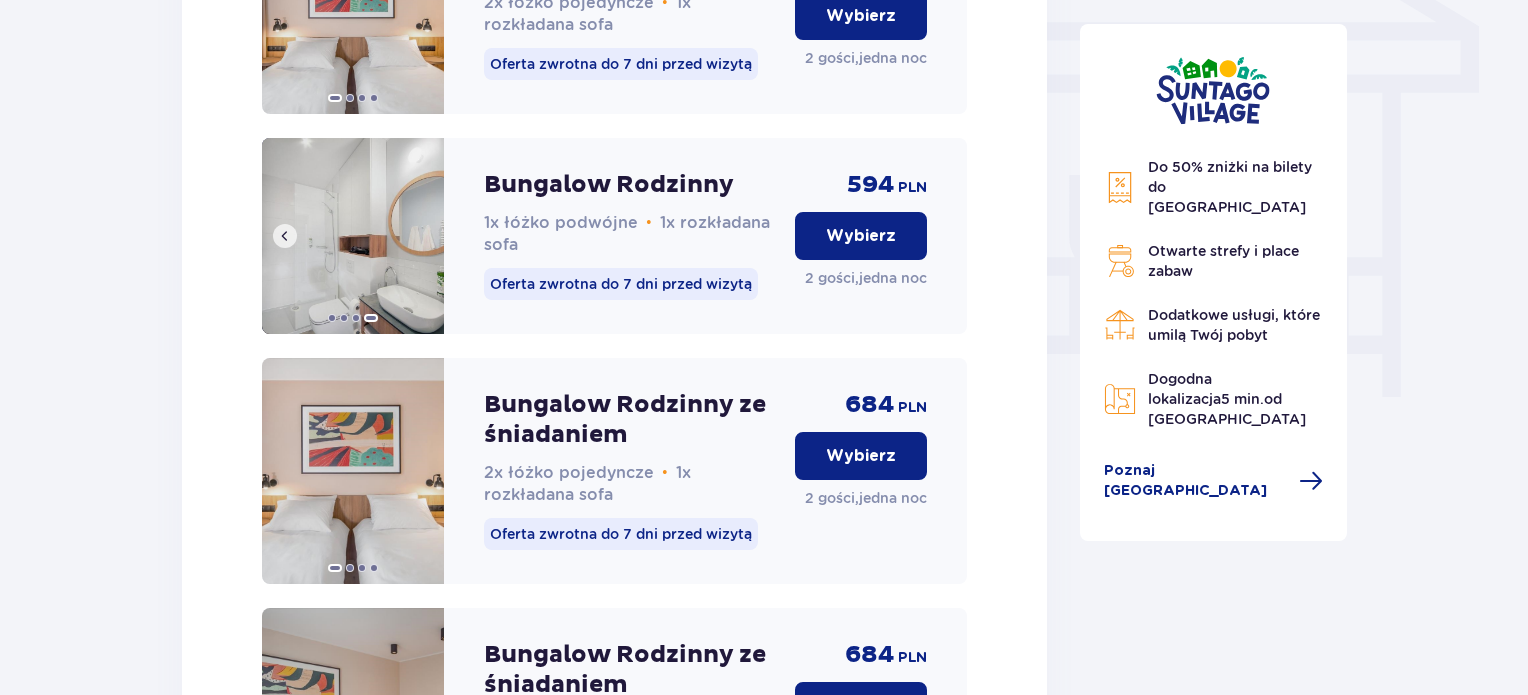 click at bounding box center (285, 236) 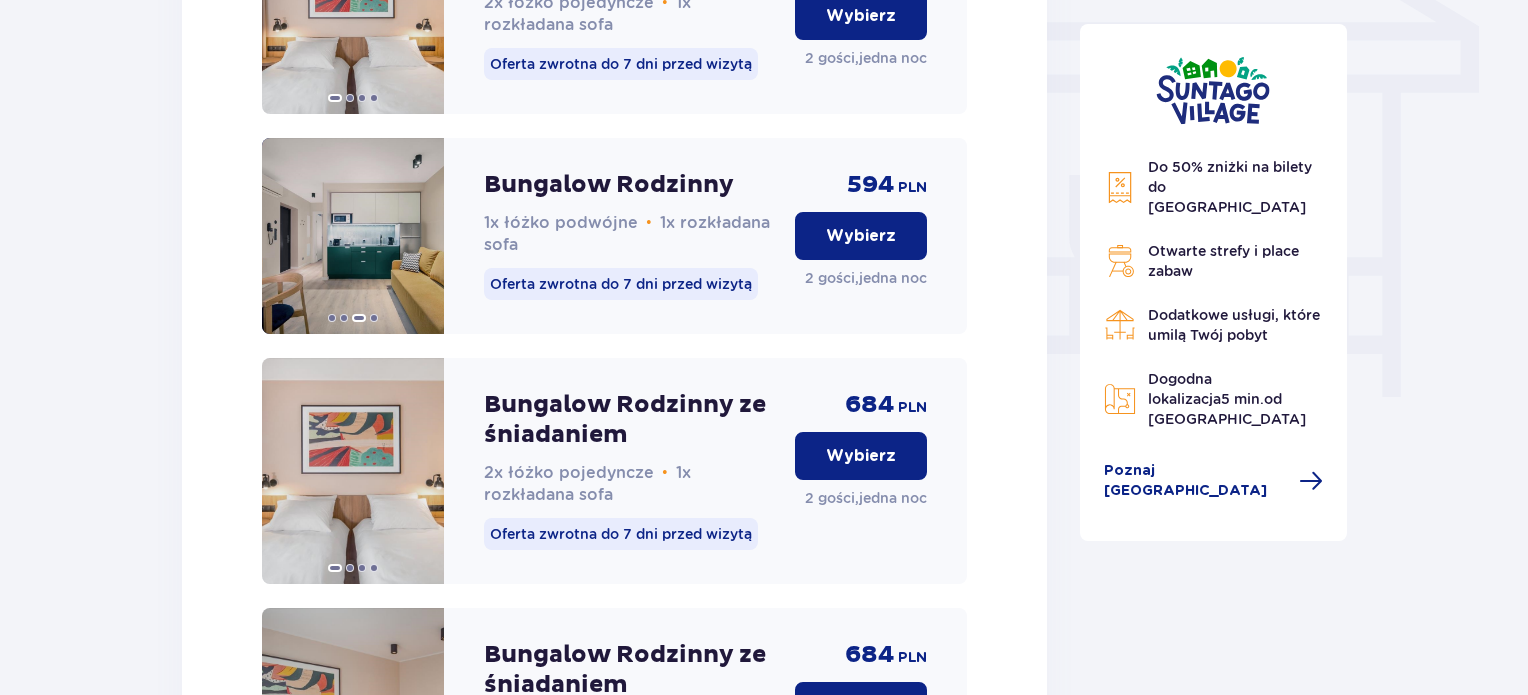 click on "Wybierz" at bounding box center [861, 236] 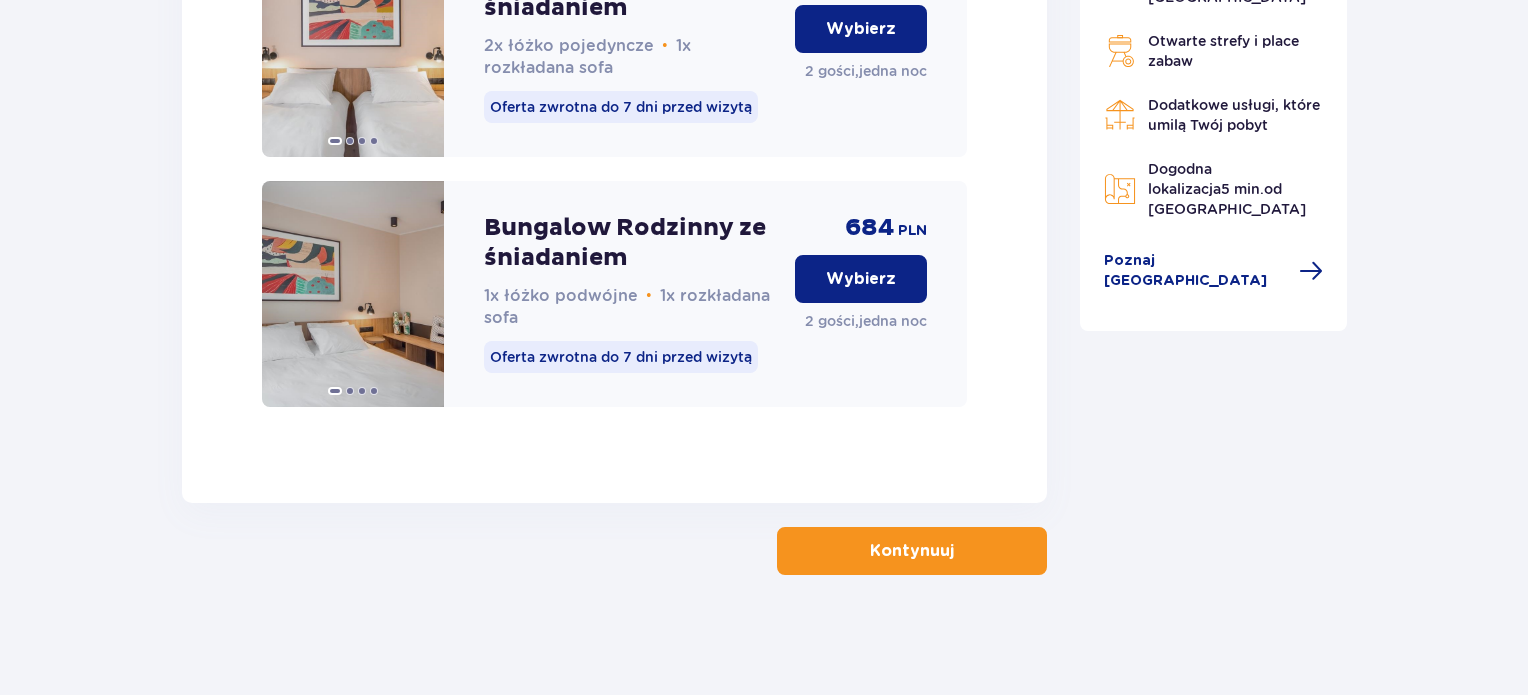 scroll, scrollTop: 2209, scrollLeft: 0, axis: vertical 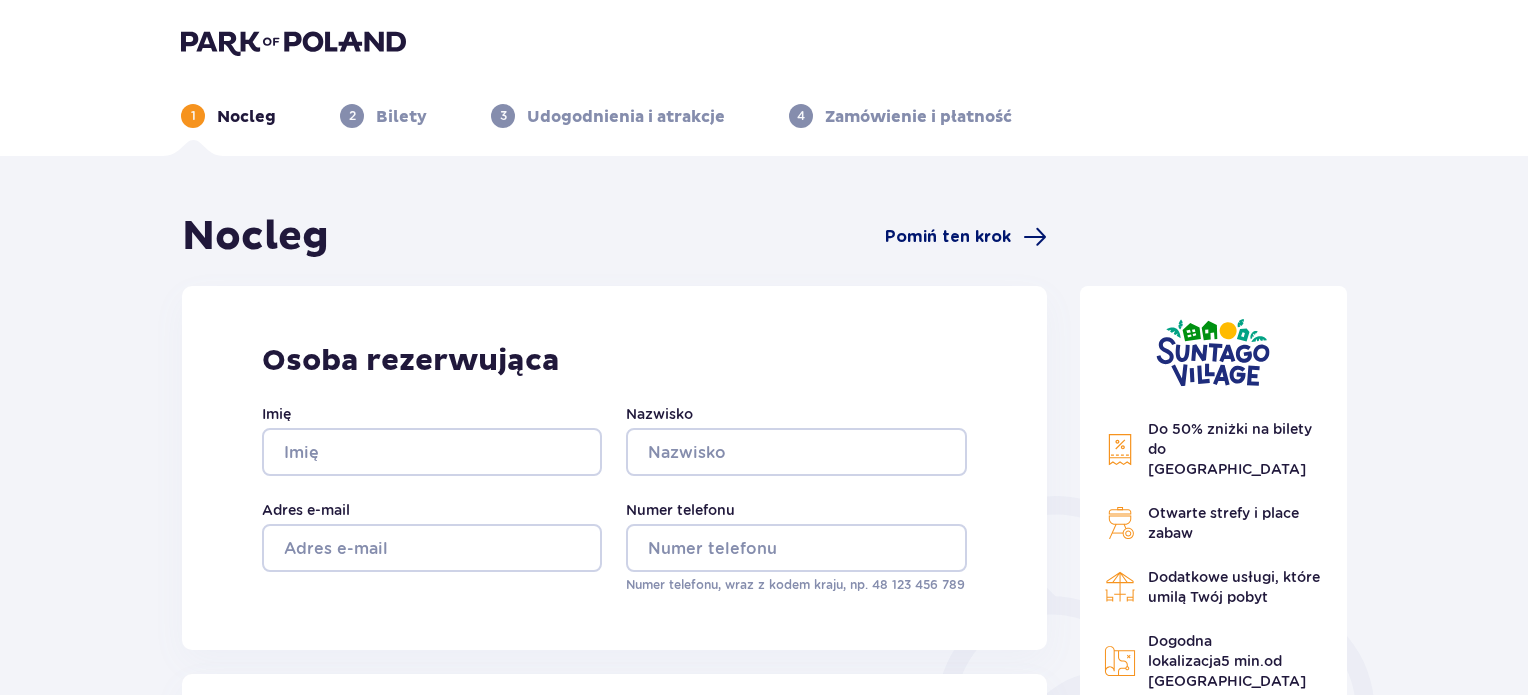 click on "Pomiń ten krok" at bounding box center [948, 237] 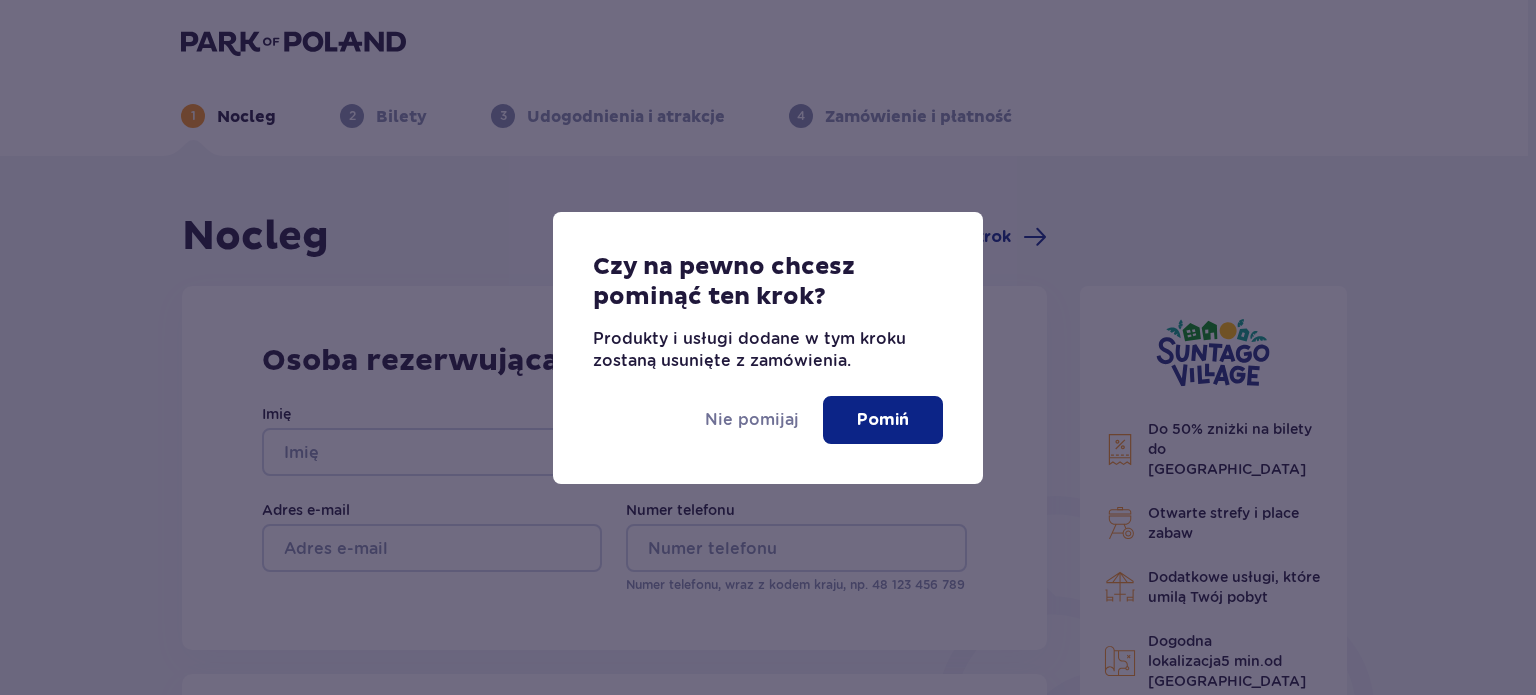 click on "Pomiń" at bounding box center [883, 420] 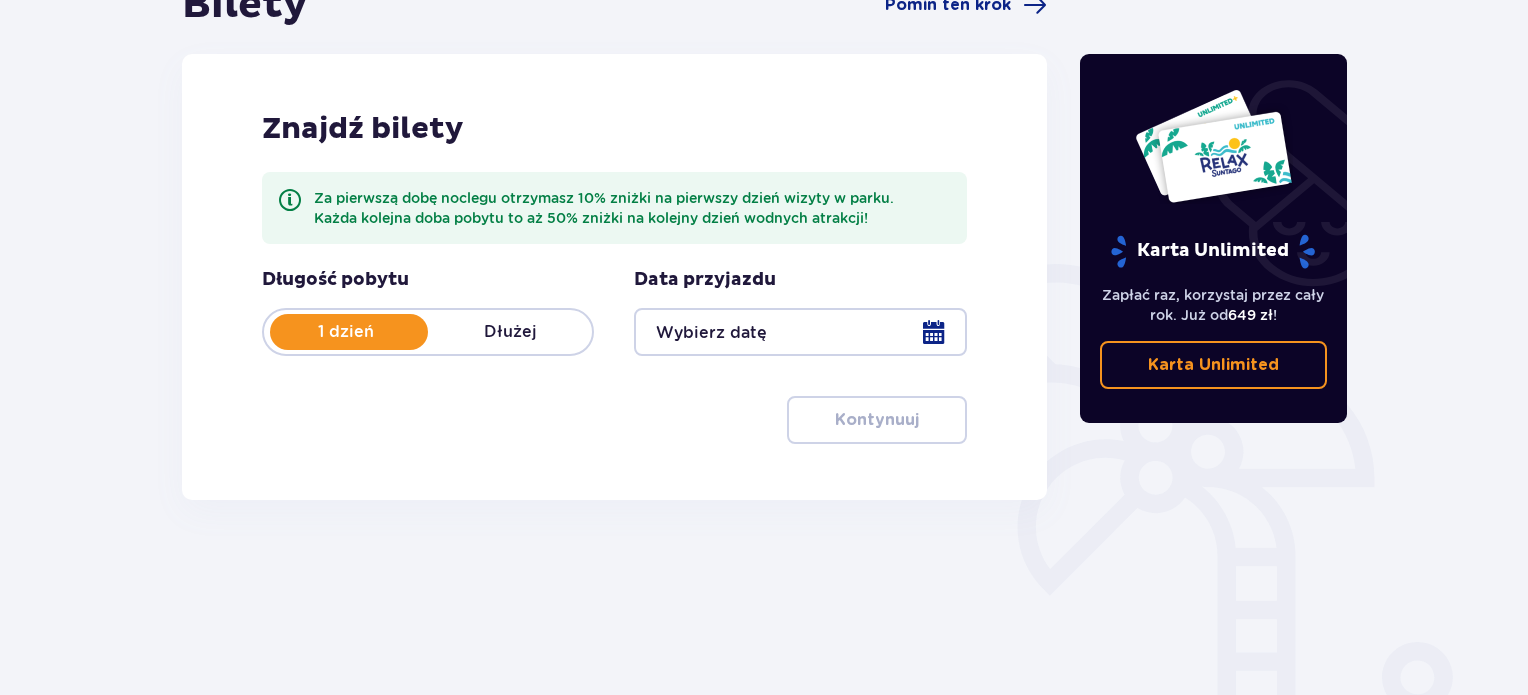 scroll, scrollTop: 260, scrollLeft: 0, axis: vertical 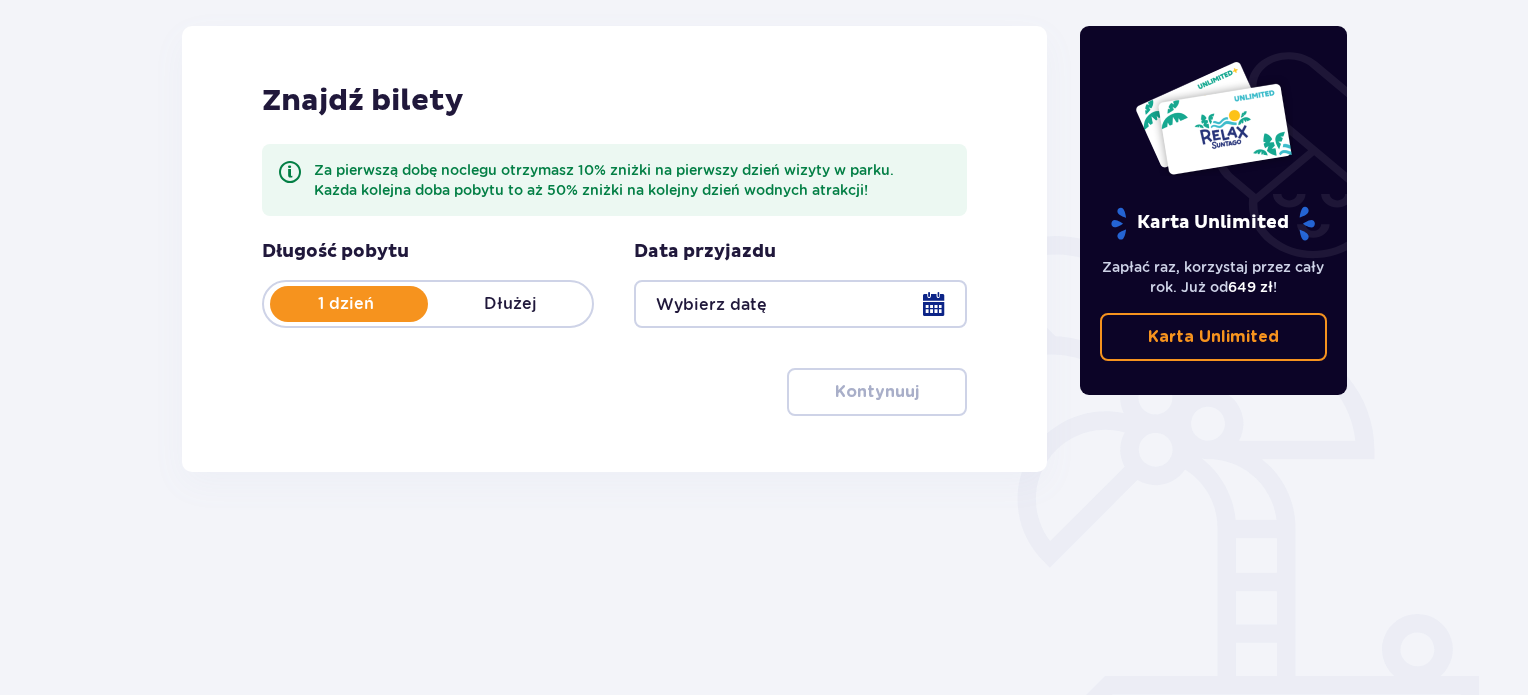click at bounding box center (800, 304) 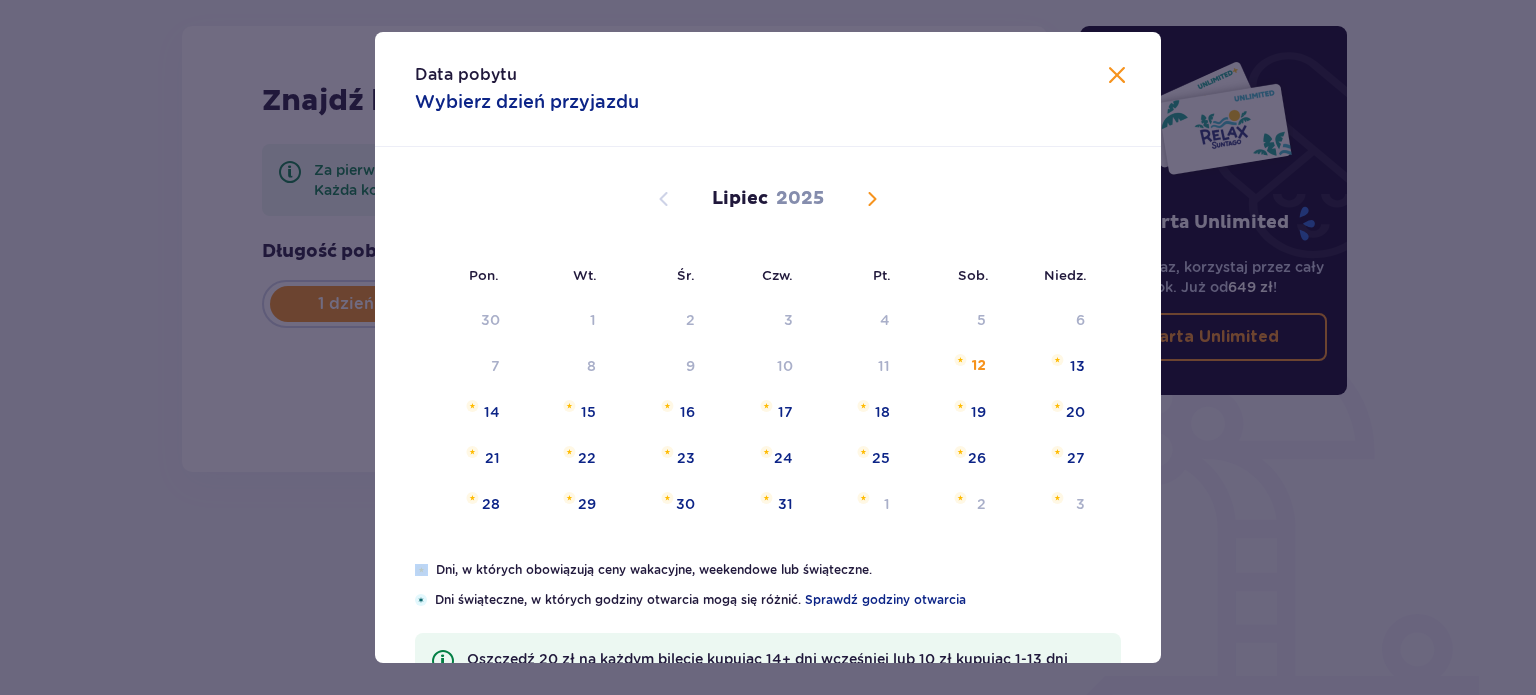drag, startPoint x: 1155, startPoint y: 281, endPoint x: 1160, endPoint y: 317, distance: 36.345562 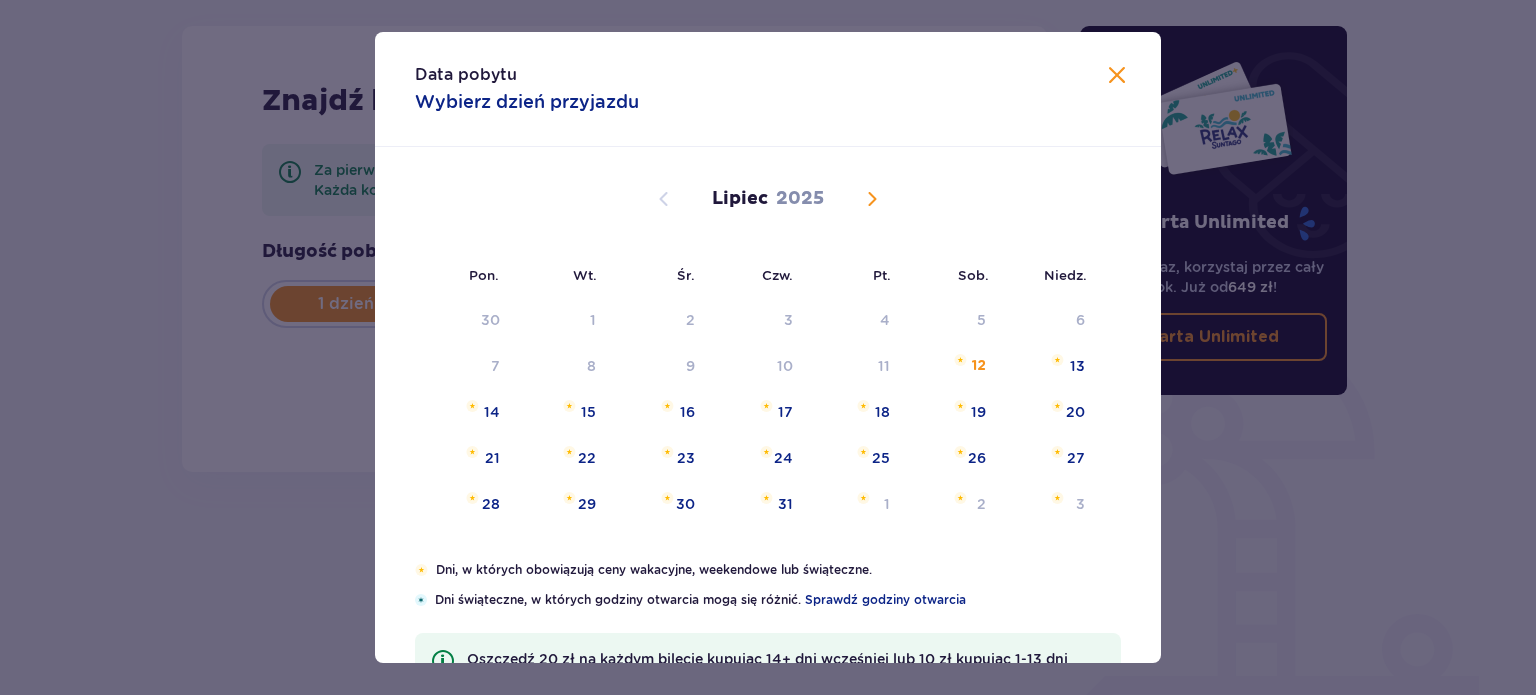 click on "Data pobytu Wybierz dzień przyjazdu Pon. Wt. Śr. Czw. Pt. Sob. Niedz. Czerwiec 2025 26 27 28 29 30 31 1 2 3 4 5 6 7 8 9 10 11 12 13 14 15 16 17 18 19 20 21 22 23 24 25 26 27 28 29 30 1 2 3 4 5 6 Lipiec 2025 30 1 2 3 4 5 6 7 8 9 10 11 12 13 14 15 16 17 18 19 20 21 22 23 24 25 26 27 28 29 30 31 1 2 3 Sierpień 2025 28 29 30 31 1 2 3 4 5 6 7 8 9 10 11 12 13 14 15 16 17 18 19 20 21 22 23 24 25 26 27 28 29 30 31 Dni, w których obowiązują ceny wakacyjne, weekendowe lub świąteczne. Dni świąteczne, w których godziny otwarcia mogą się różnić.   Sprawdź godziny otwarcia Oszczędź 20 zł na każdym bilecie kupując 14+ dni wcześniej lub 10 zł kupując 1-13 dni wcześniej!  Cennik" at bounding box center [768, 347] 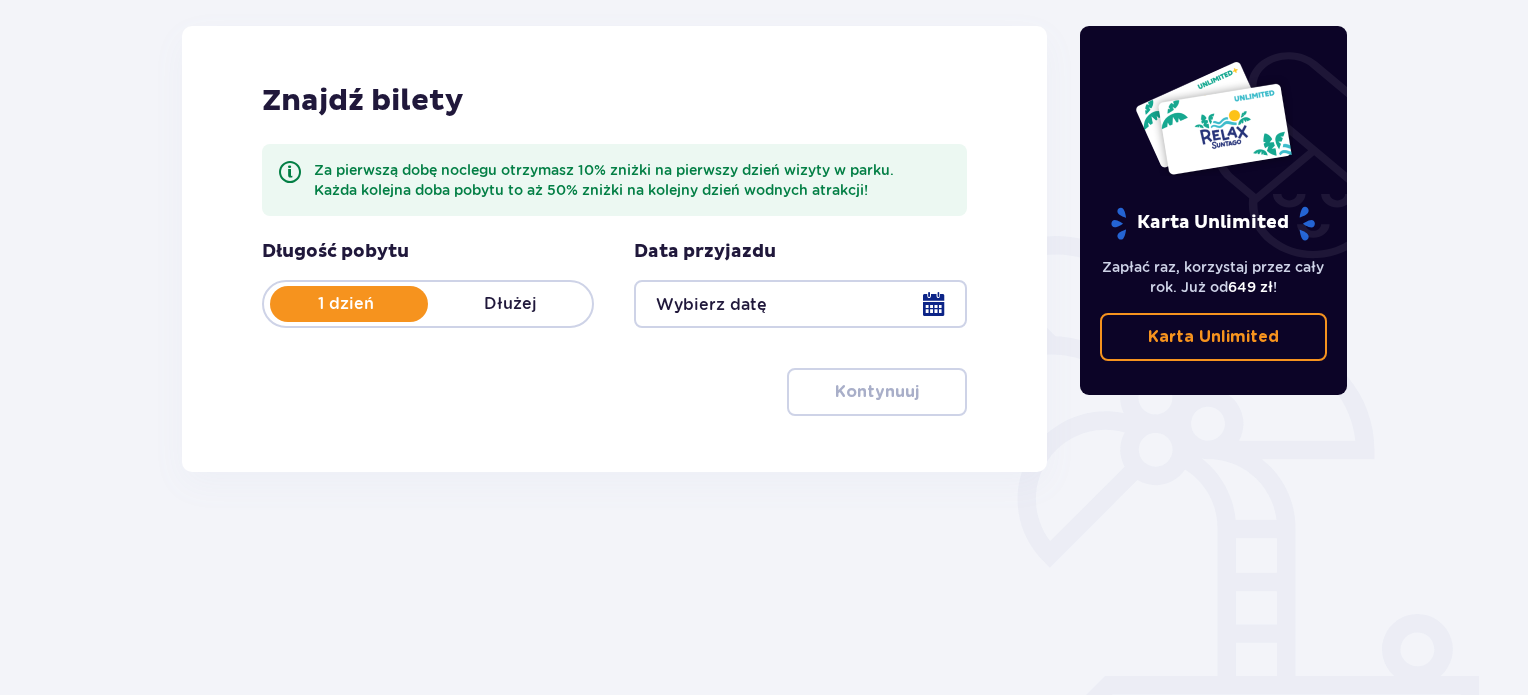 drag, startPoint x: 1527, startPoint y: 231, endPoint x: 1521, endPoint y: 186, distance: 45.39824 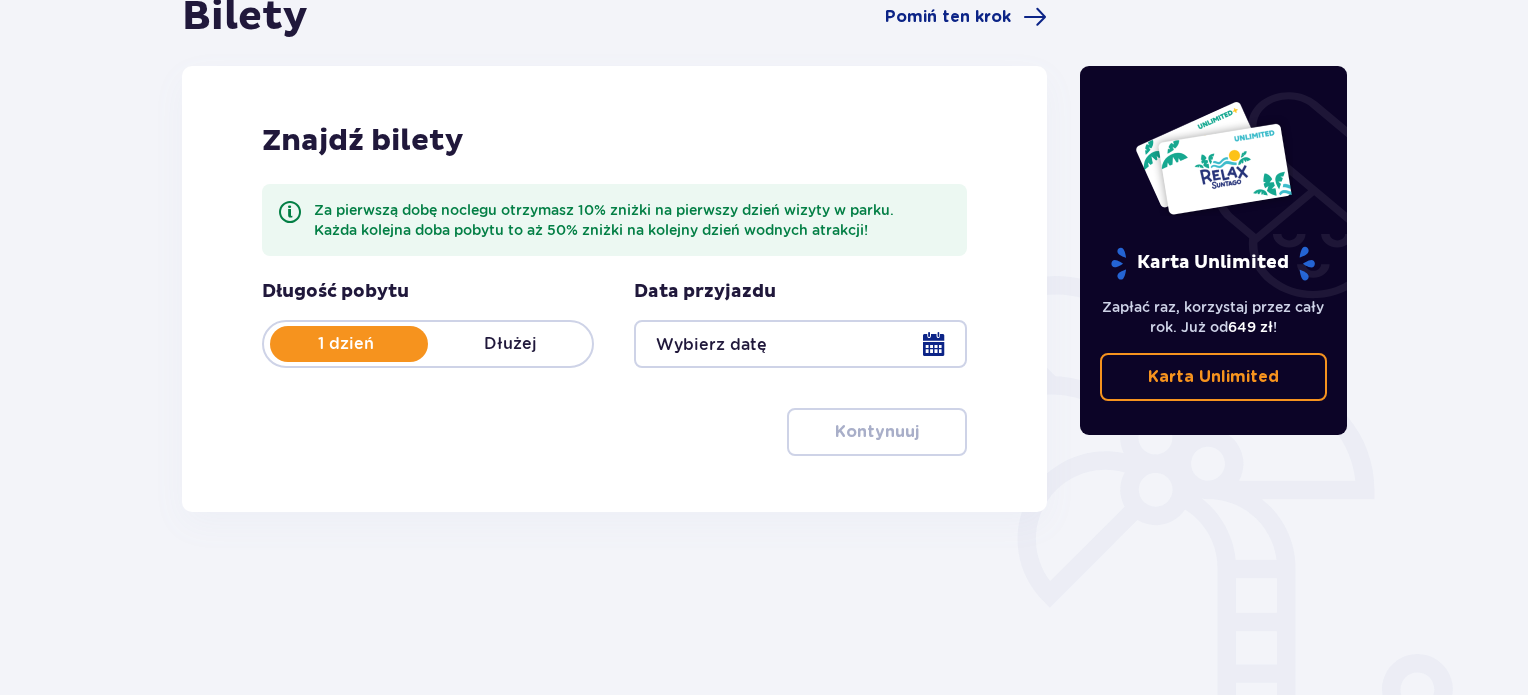 scroll, scrollTop: 206, scrollLeft: 0, axis: vertical 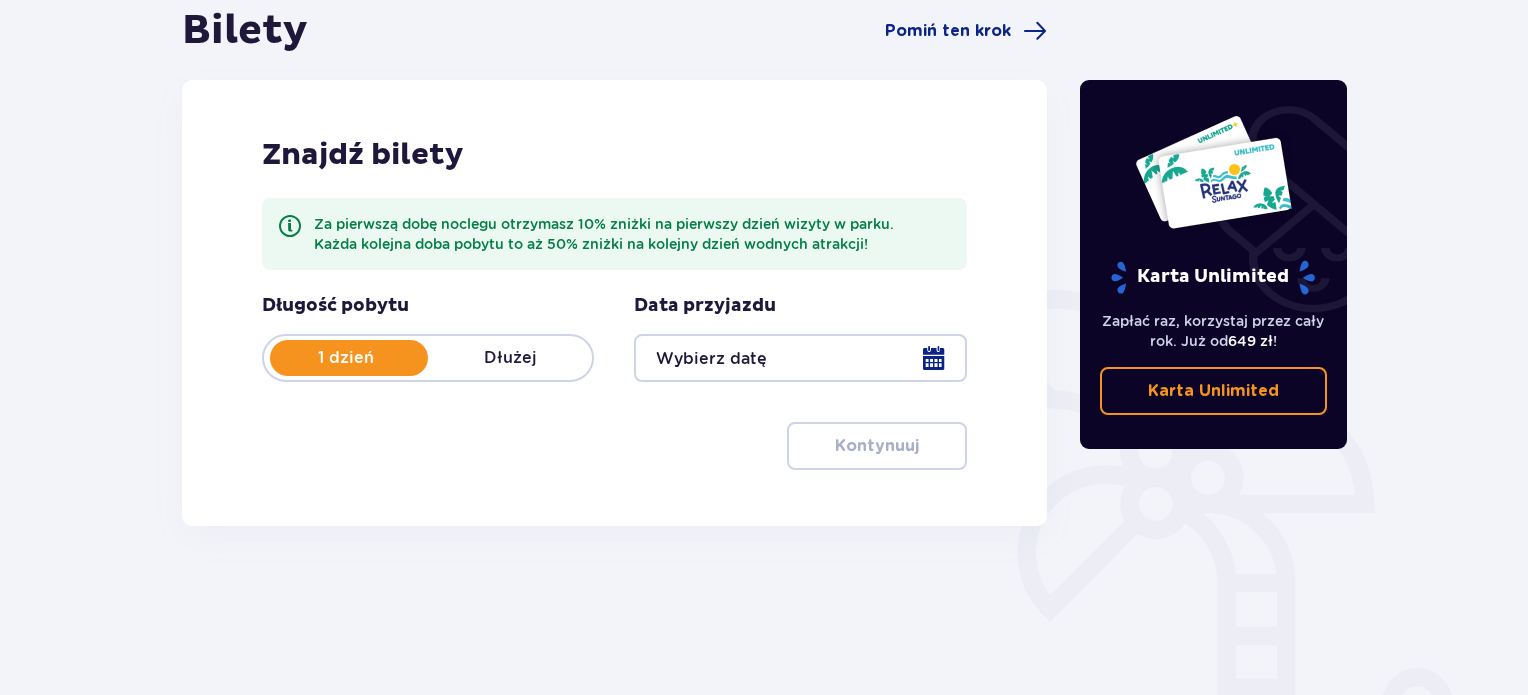 click at bounding box center (800, 358) 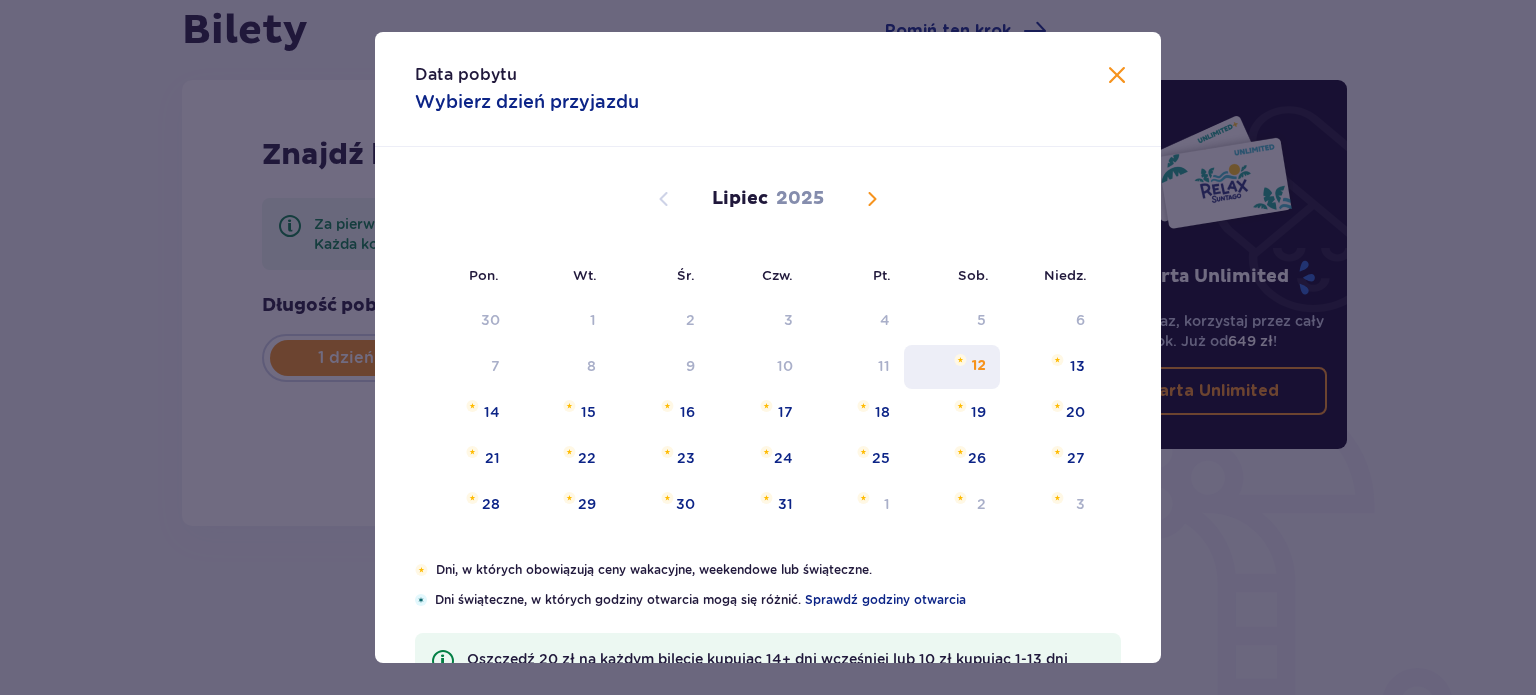 click on "12" at bounding box center [952, 367] 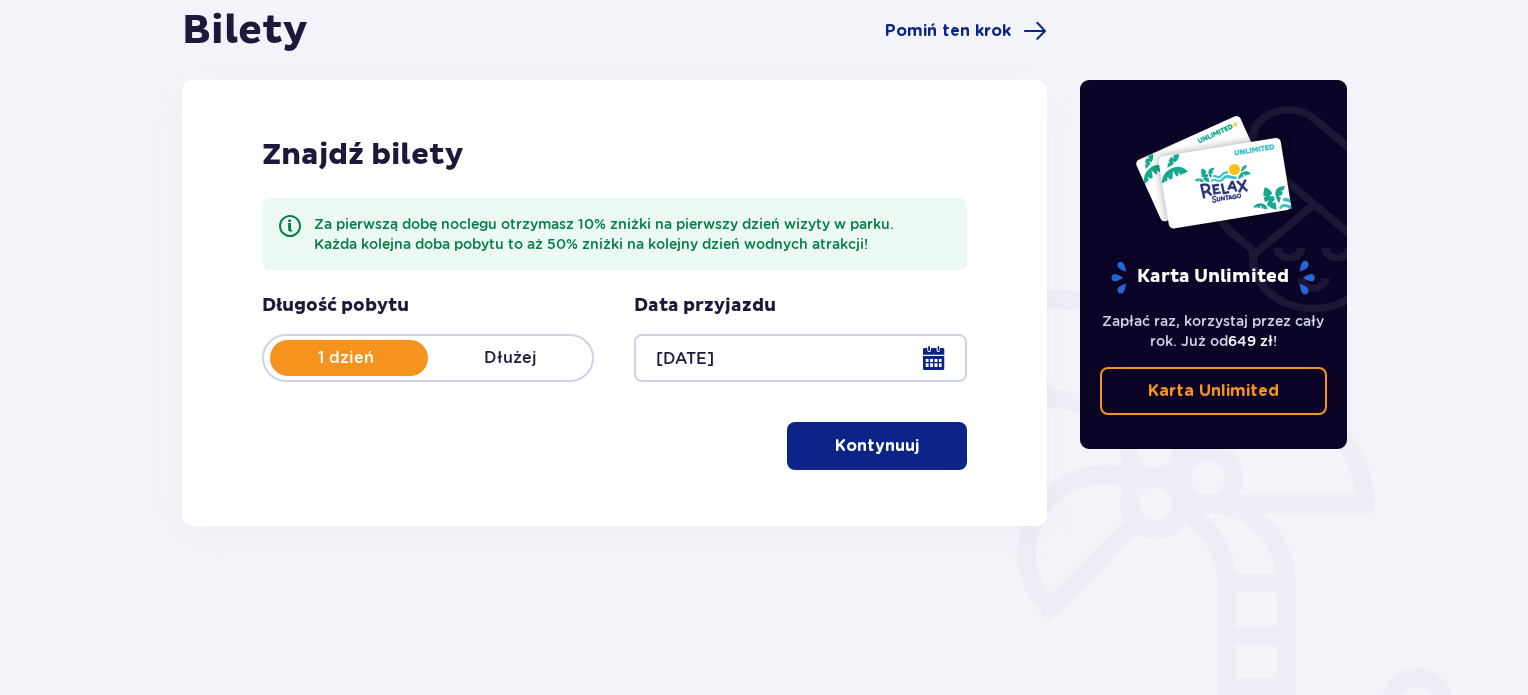 click on "Kontynuuj" at bounding box center (877, 446) 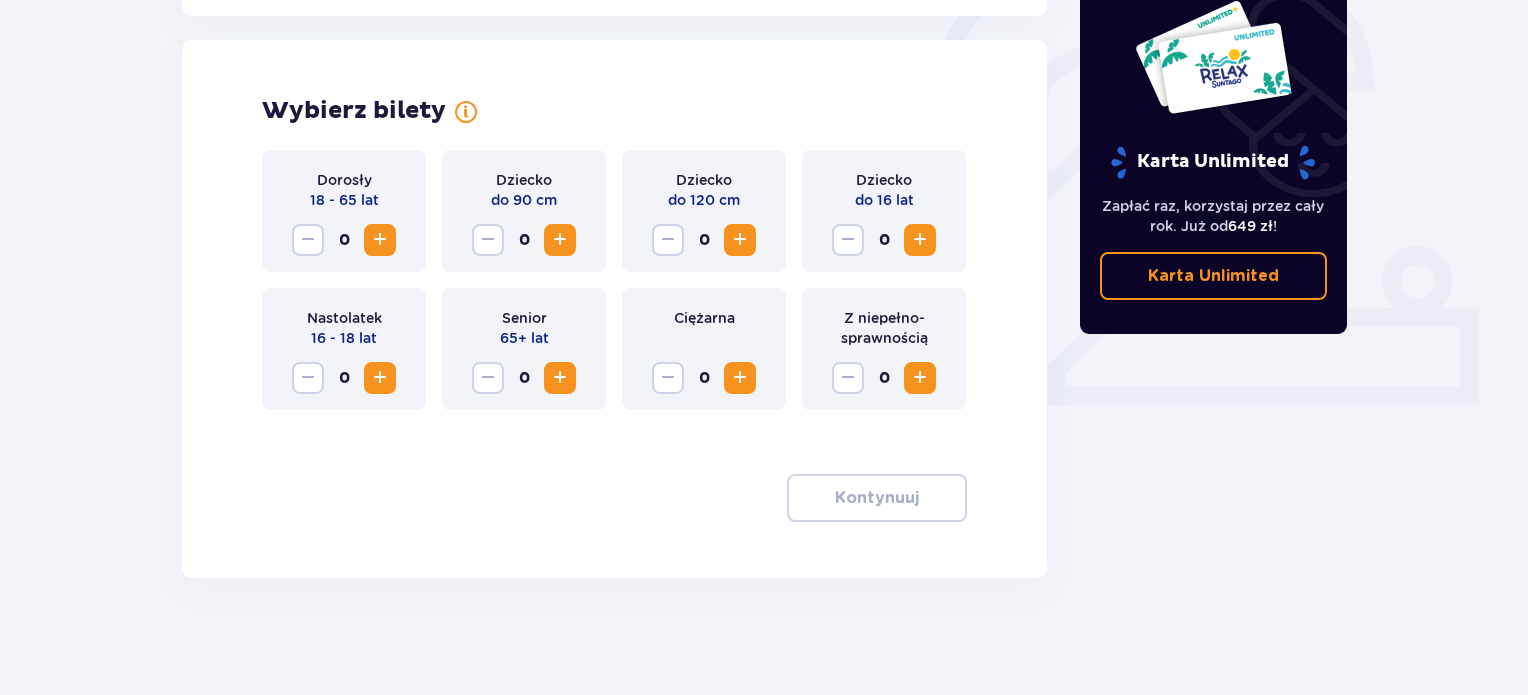 scroll, scrollTop: 630, scrollLeft: 0, axis: vertical 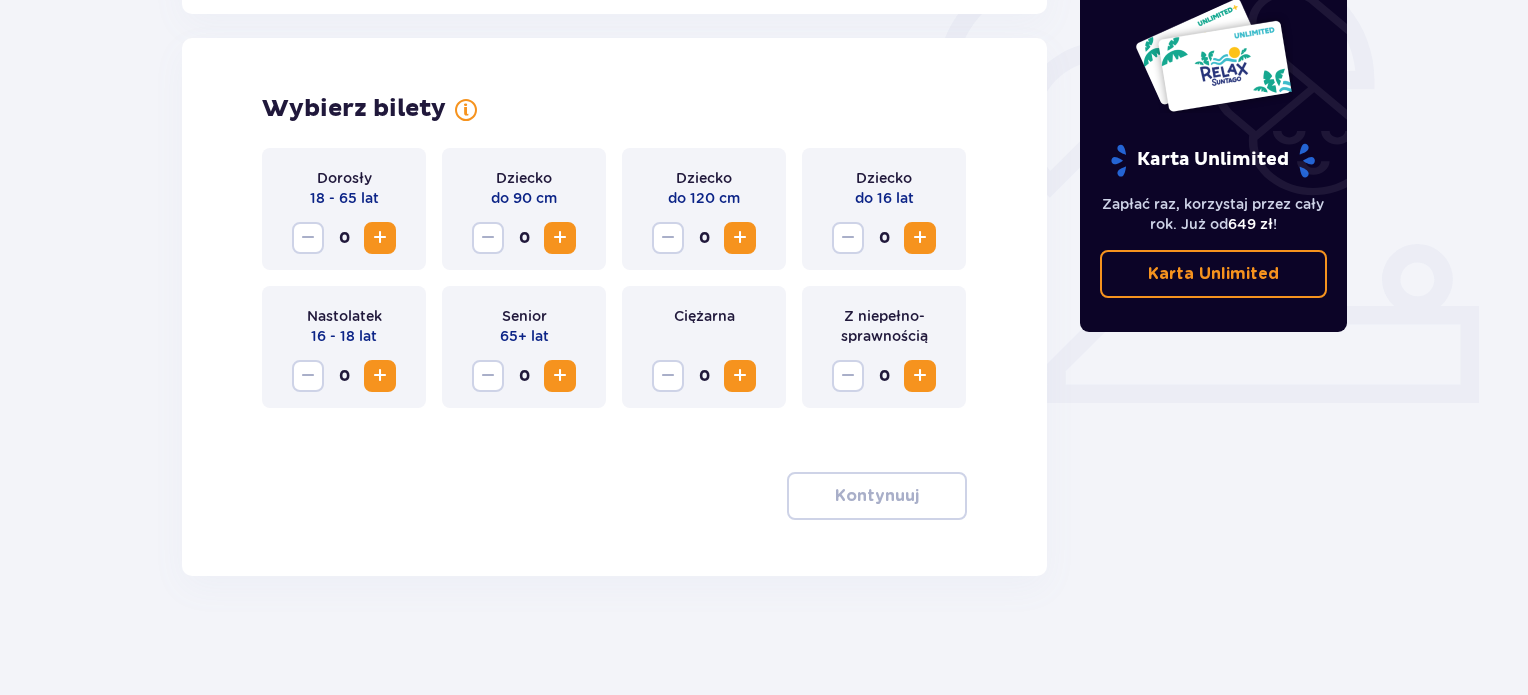 click at bounding box center [380, 238] 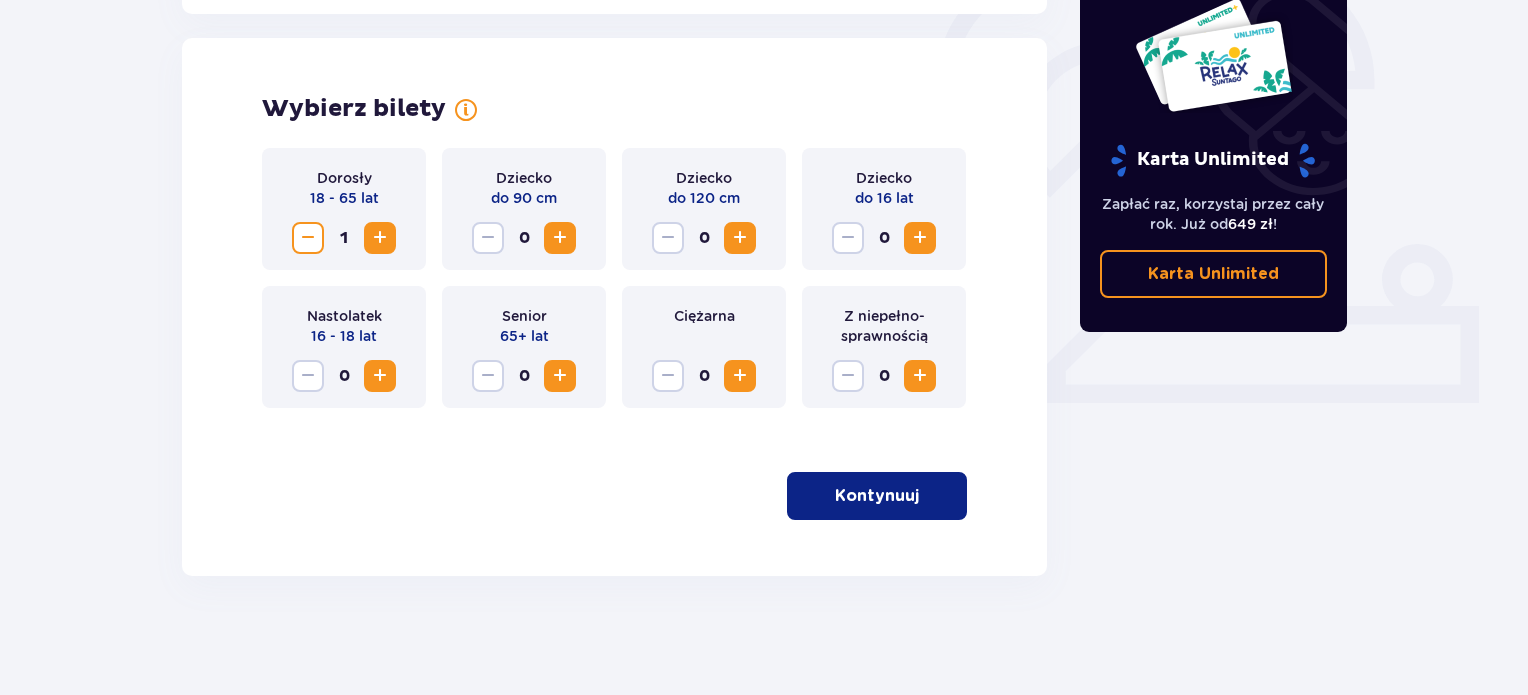 click at bounding box center [380, 238] 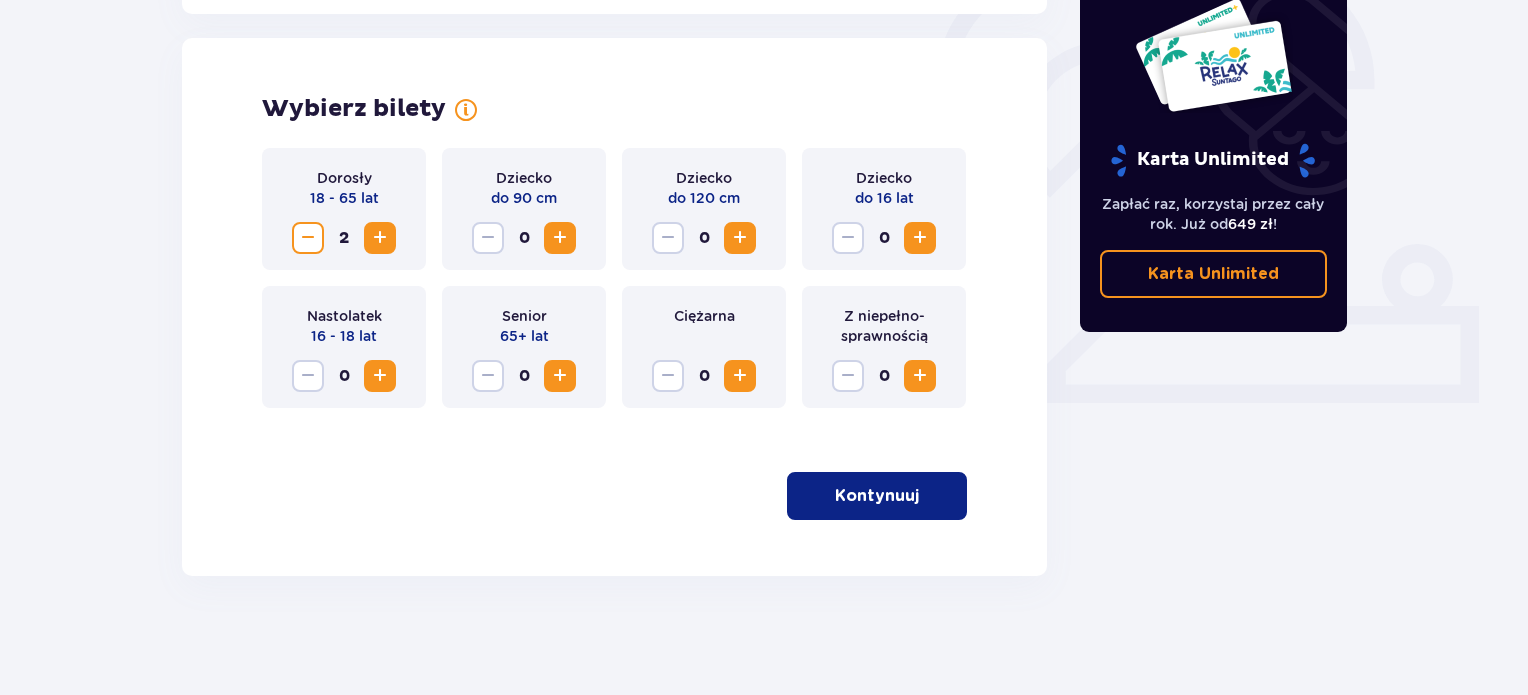 click at bounding box center (923, 496) 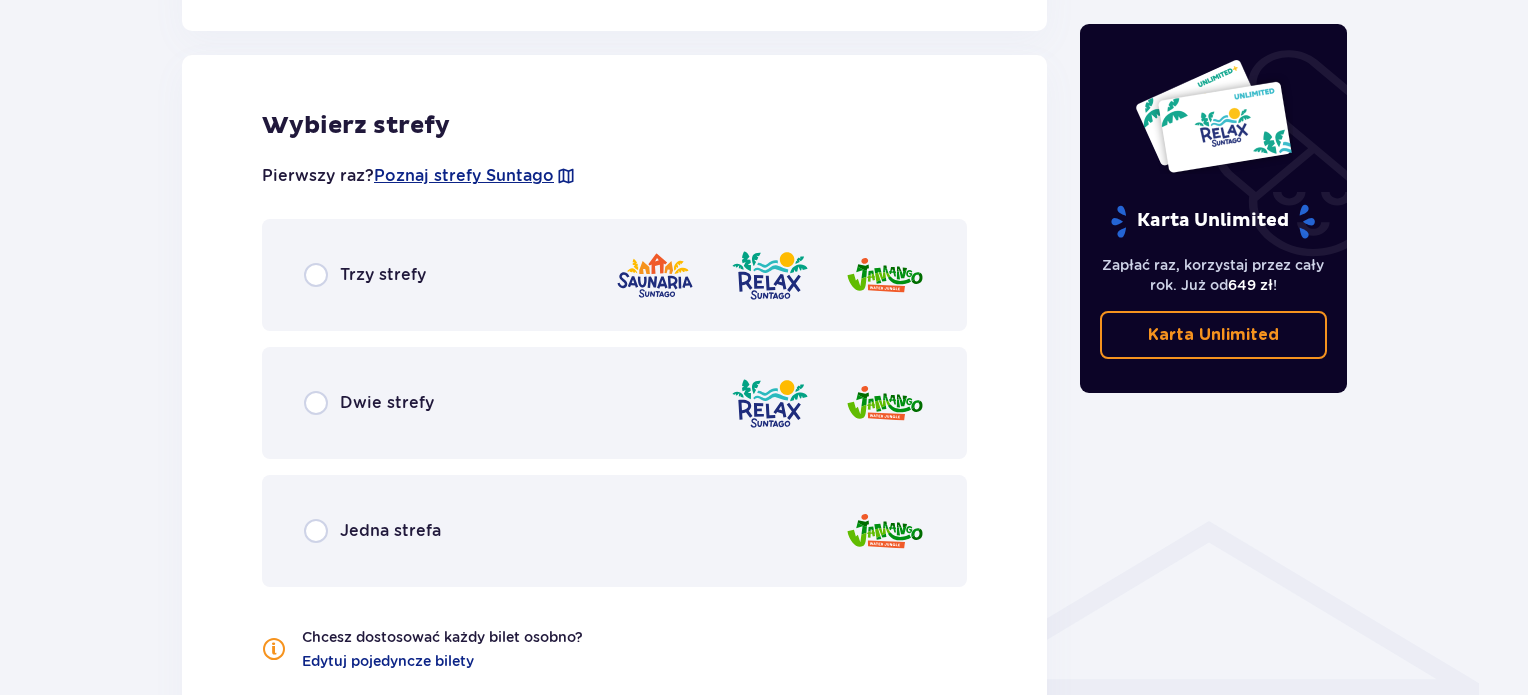 scroll, scrollTop: 1109, scrollLeft: 0, axis: vertical 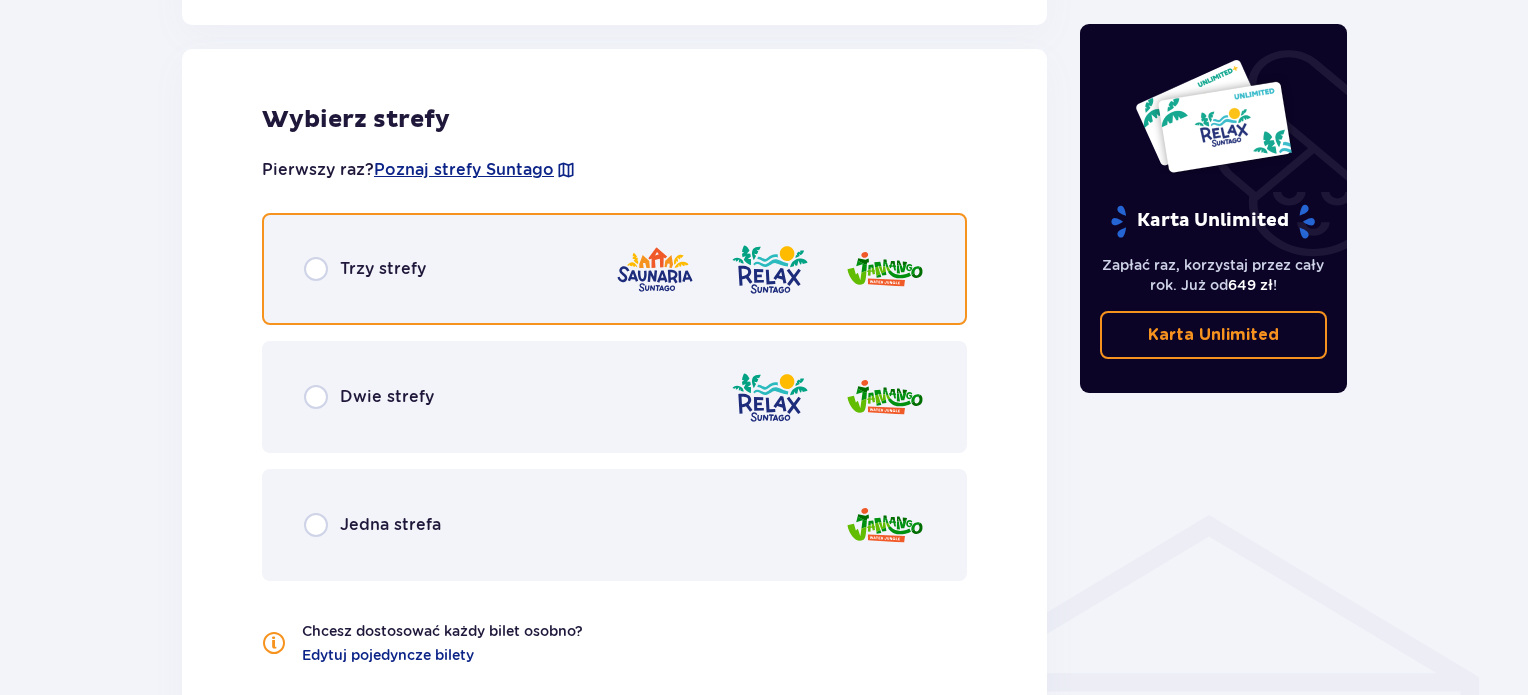 click at bounding box center (316, 269) 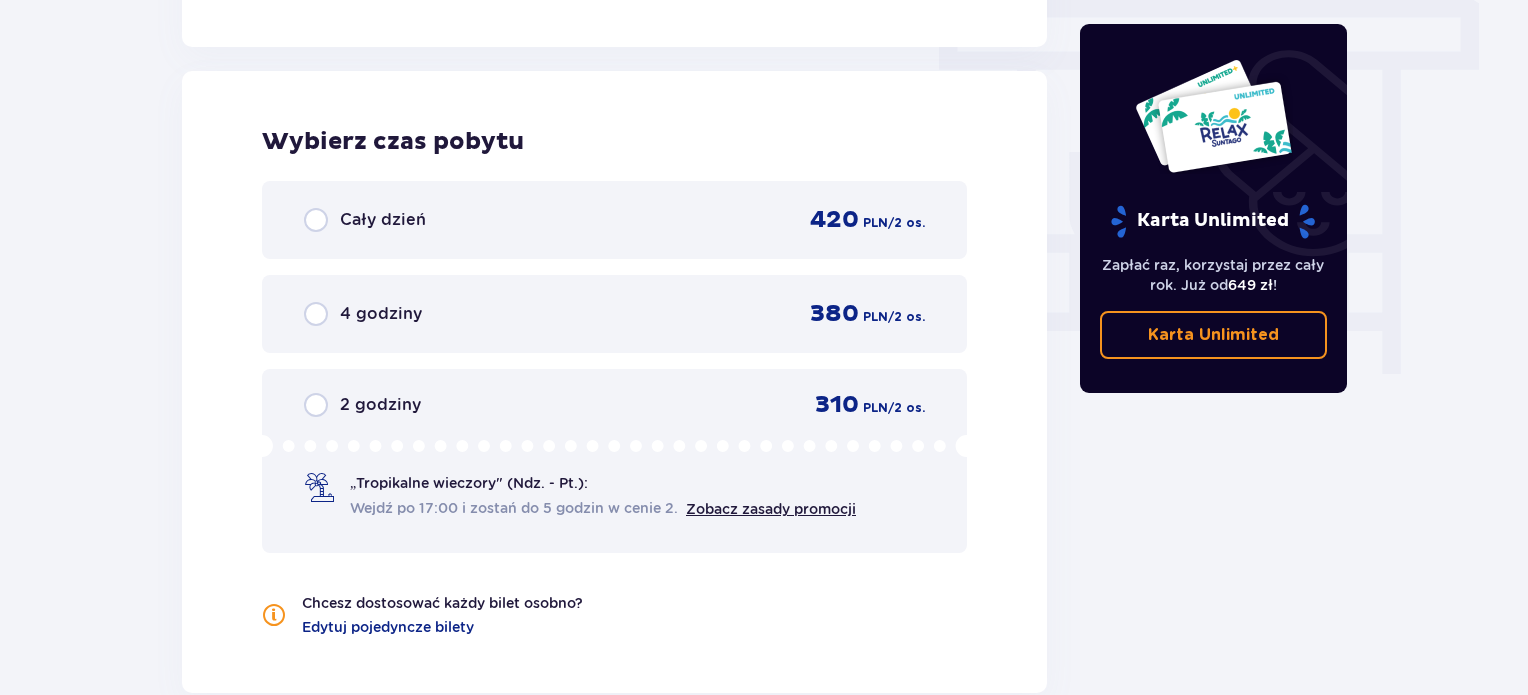 scroll, scrollTop: 1805, scrollLeft: 0, axis: vertical 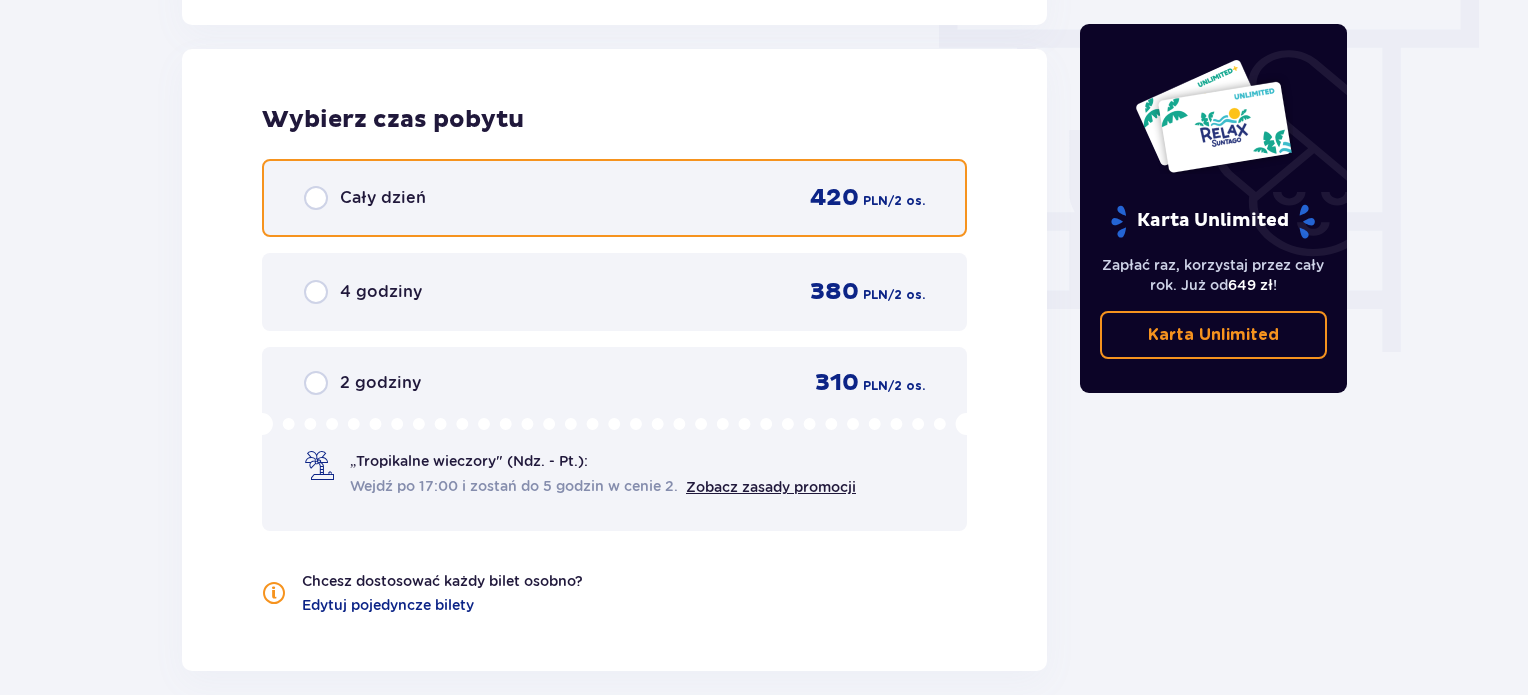 click at bounding box center (316, 198) 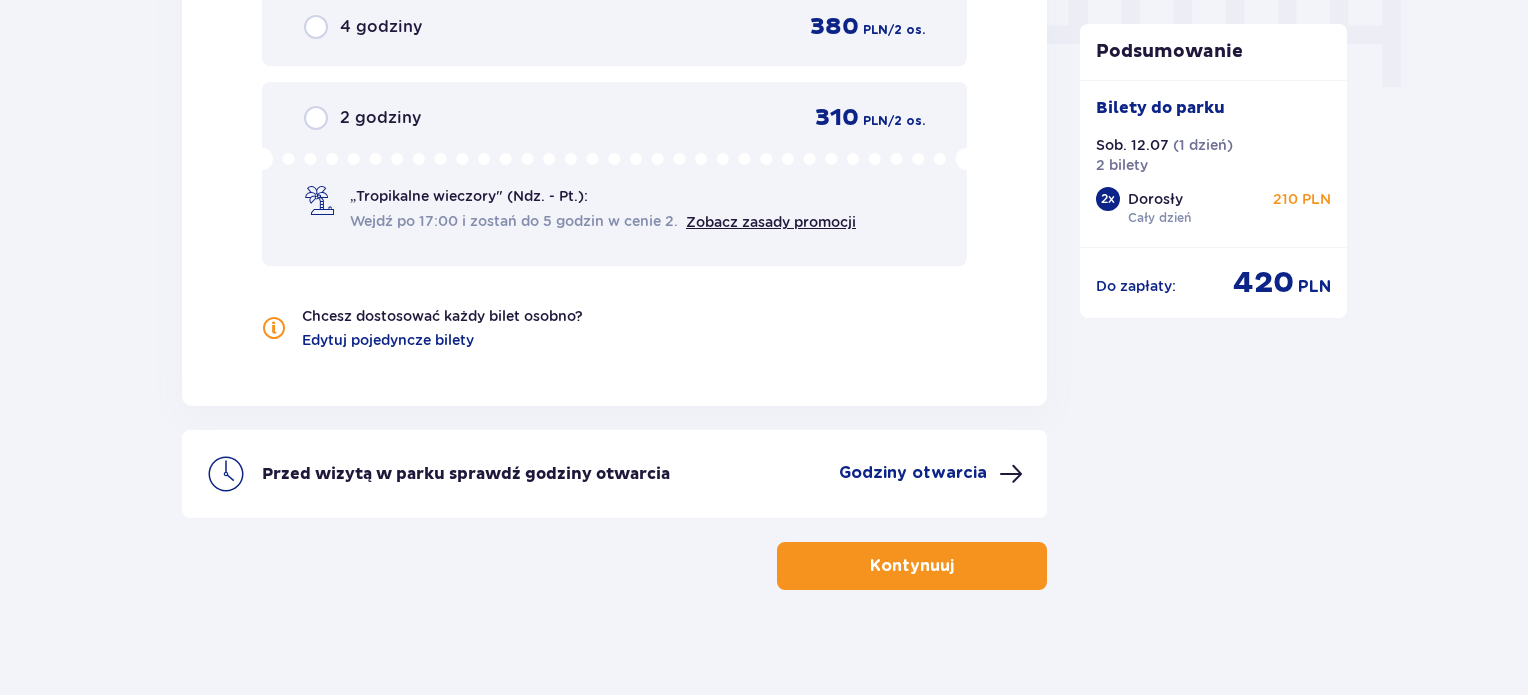 scroll, scrollTop: 2082, scrollLeft: 0, axis: vertical 